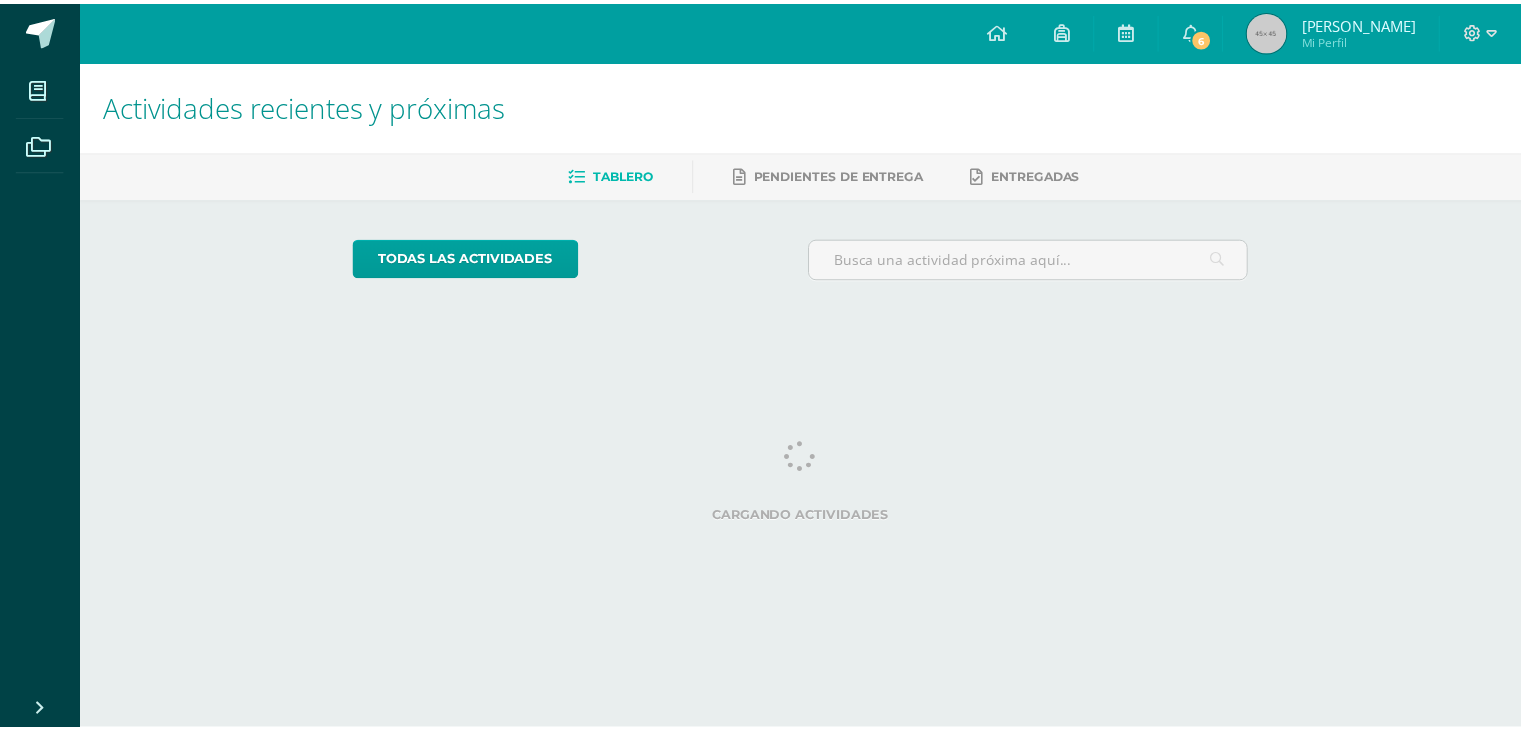 scroll, scrollTop: 0, scrollLeft: 0, axis: both 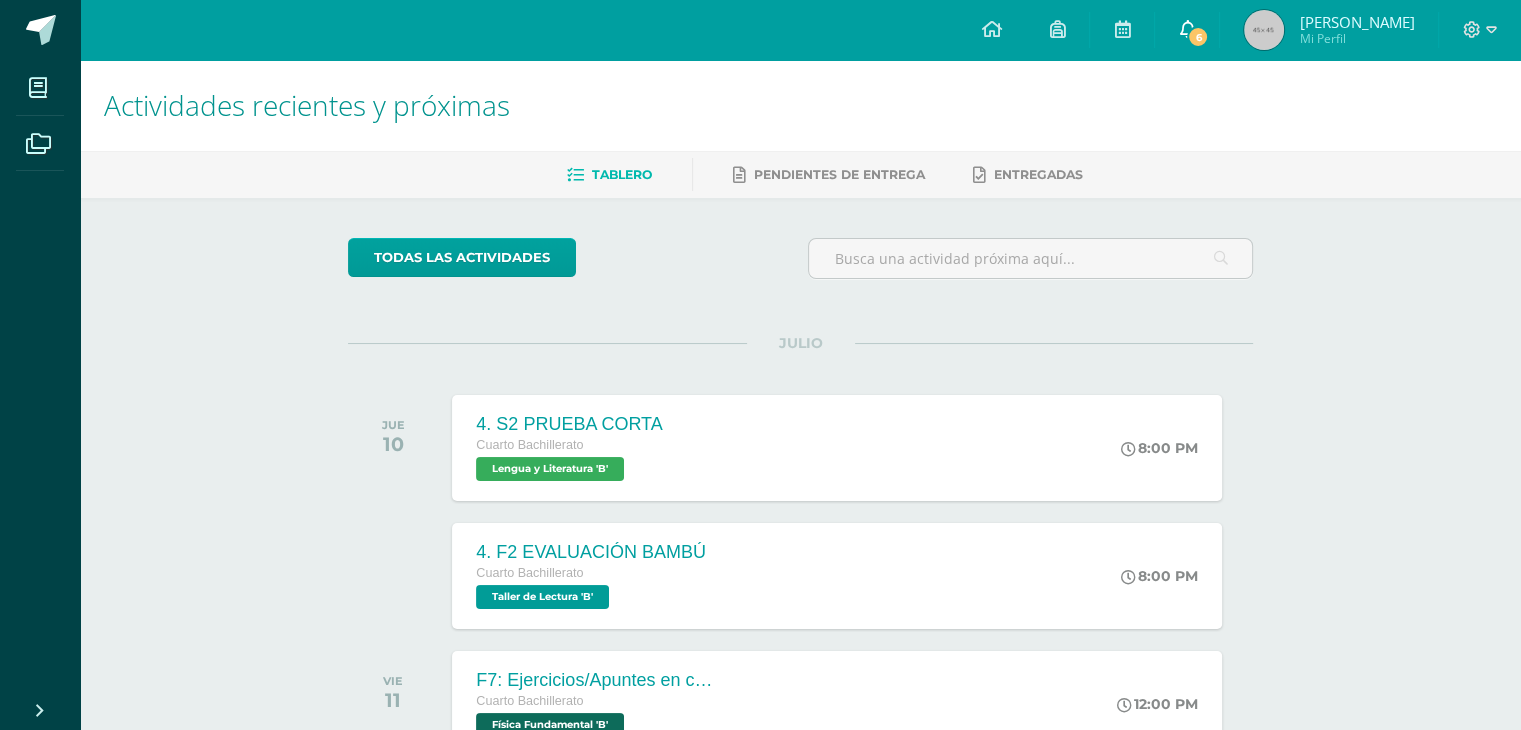 click on "6" at bounding box center (1187, 30) 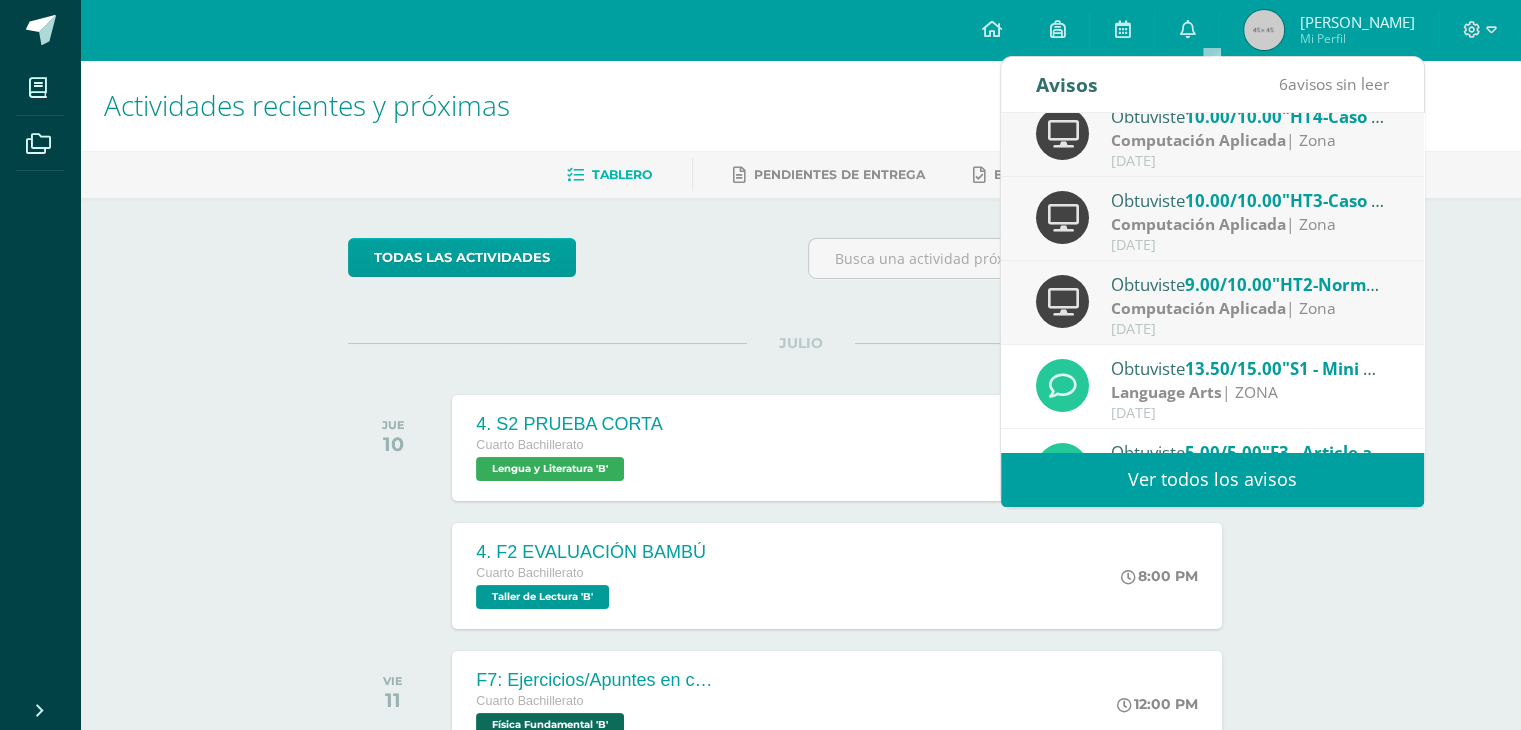 scroll, scrollTop: 292, scrollLeft: 0, axis: vertical 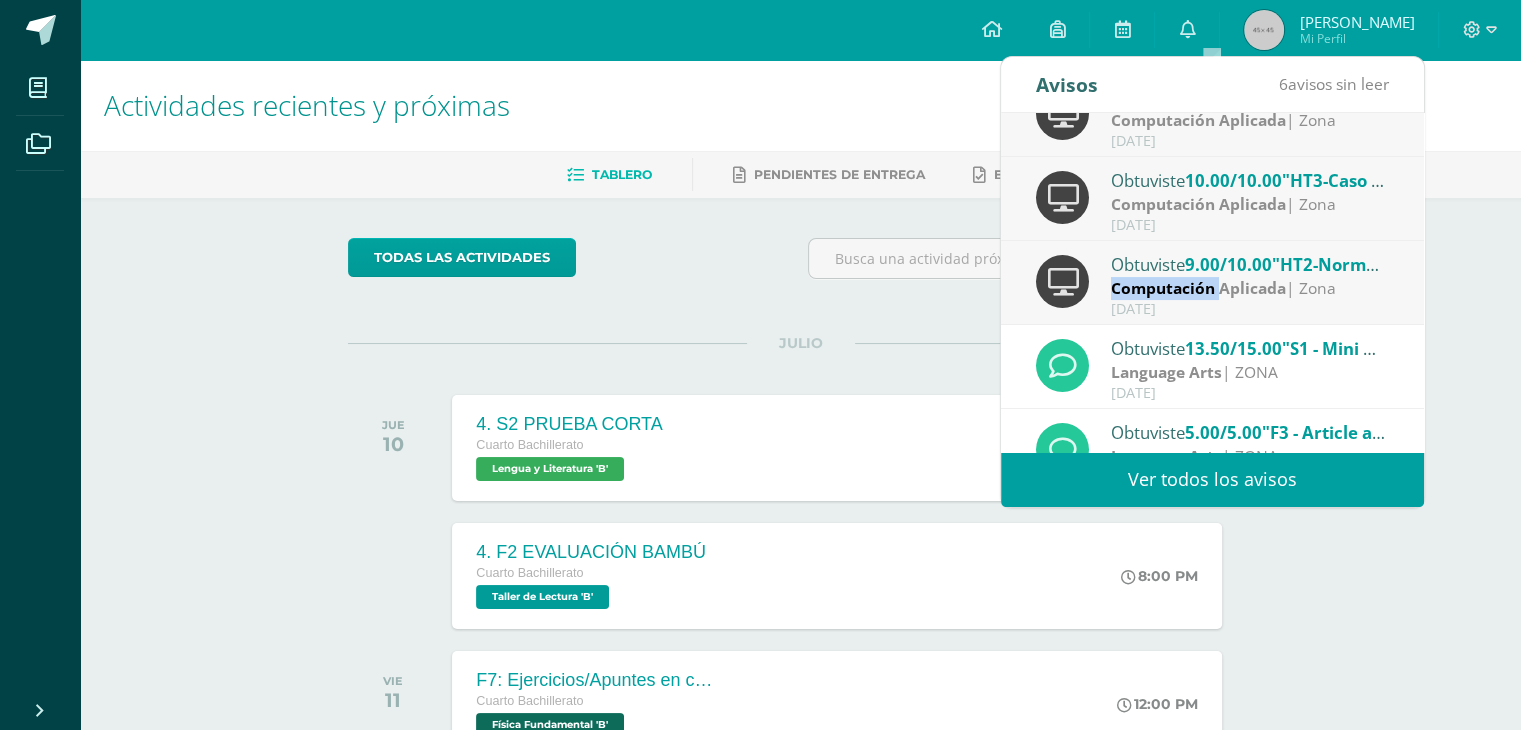 click on "Computación Aplicada" at bounding box center [1198, 288] 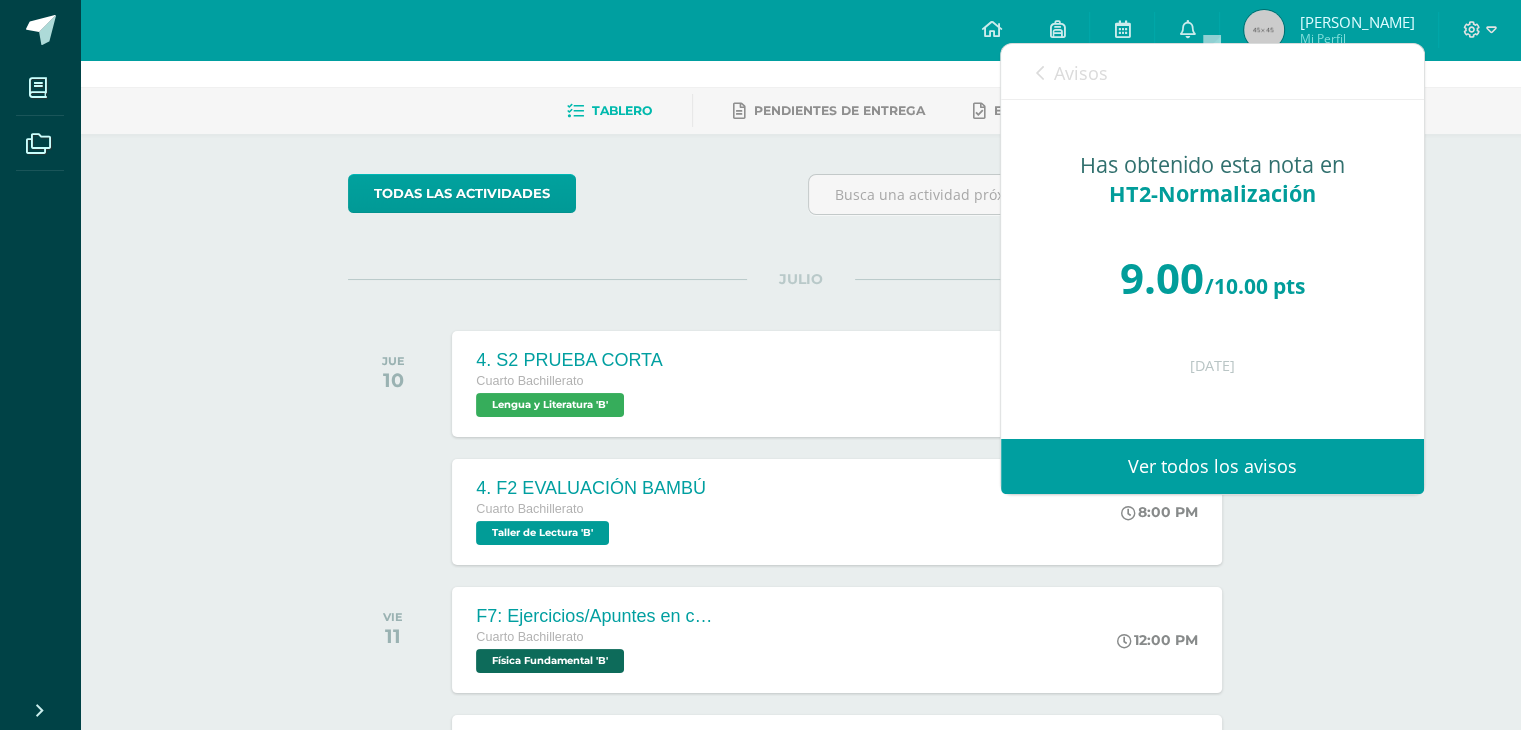 scroll, scrollTop: 0, scrollLeft: 0, axis: both 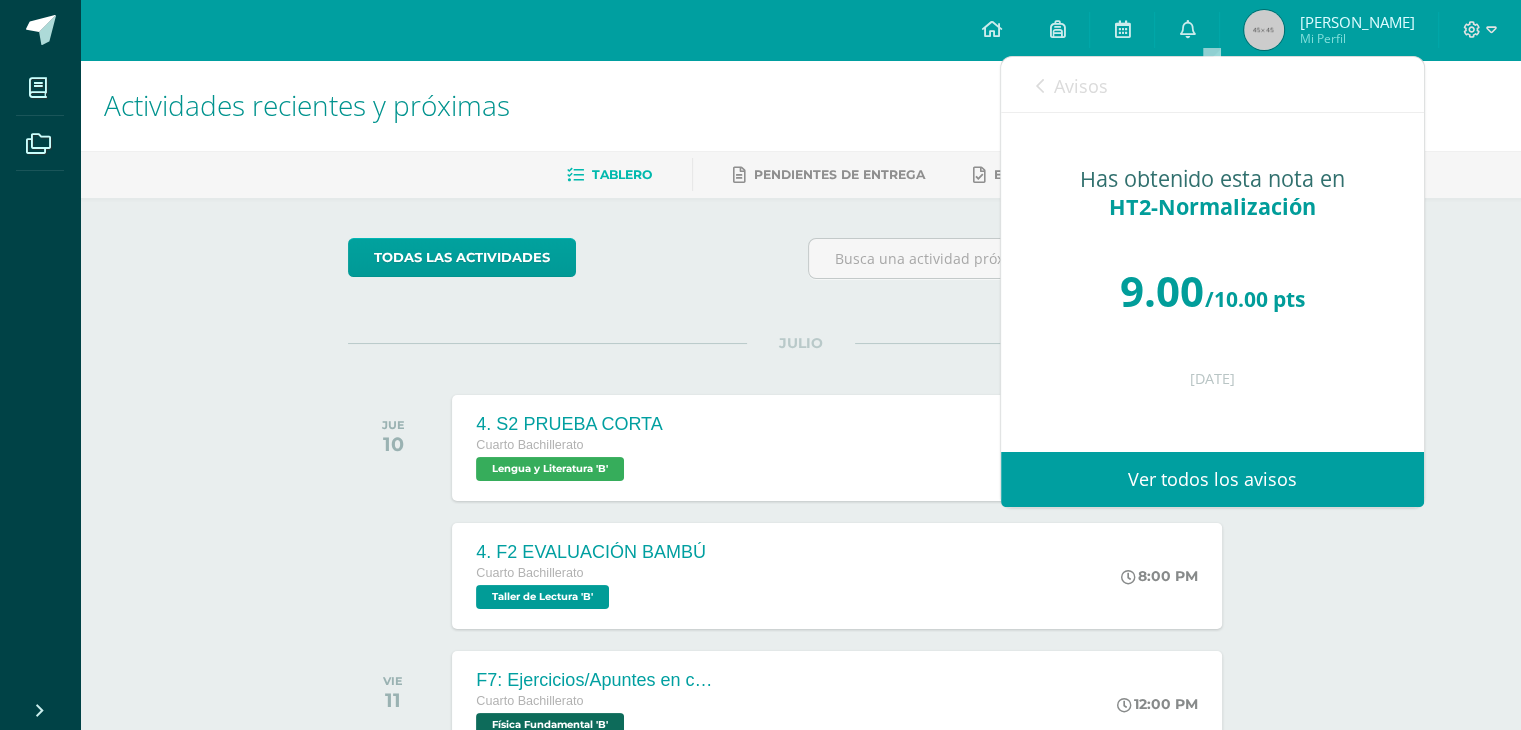 click at bounding box center [1040, 86] 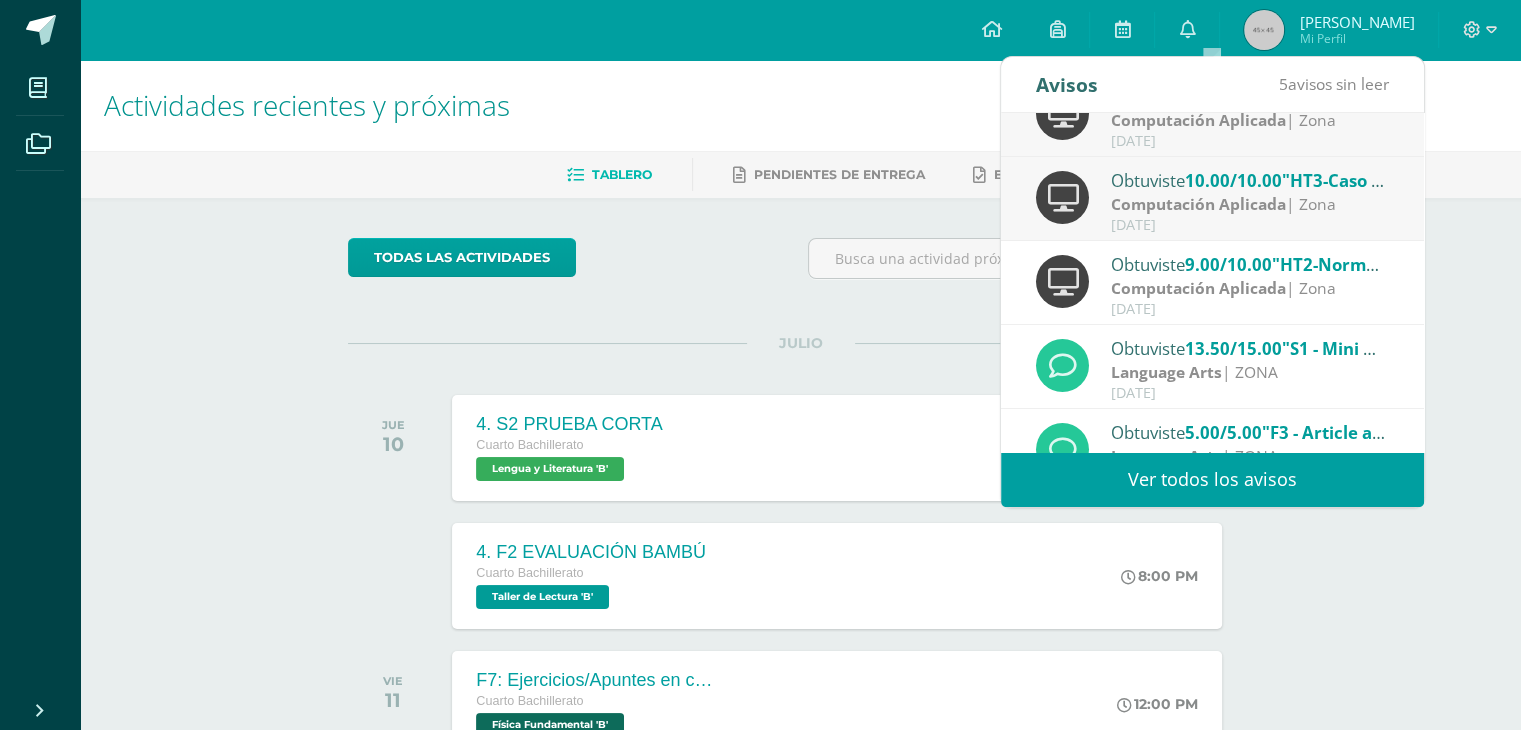 click on "[DATE]" at bounding box center [1250, 225] 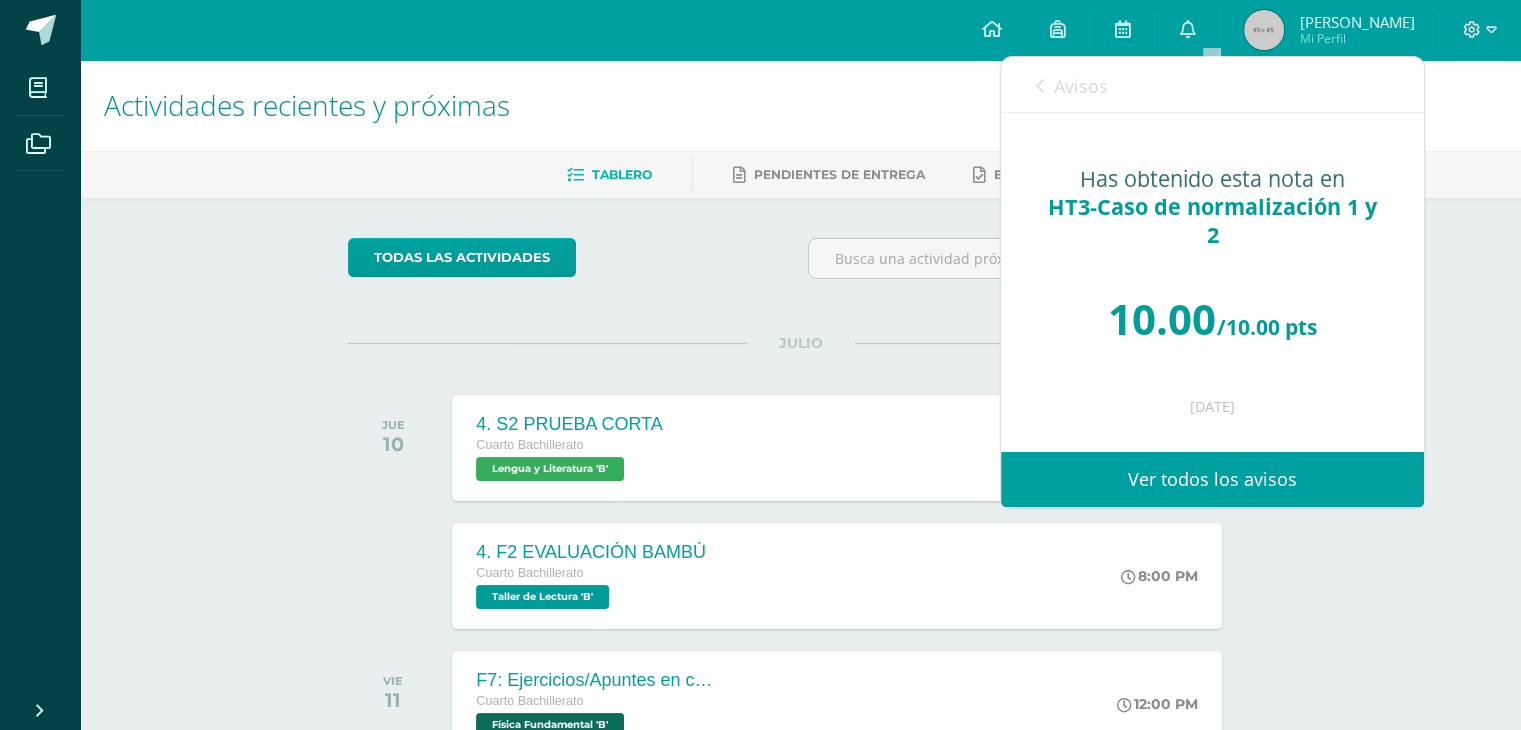 click on "Avisos" at bounding box center (1081, 86) 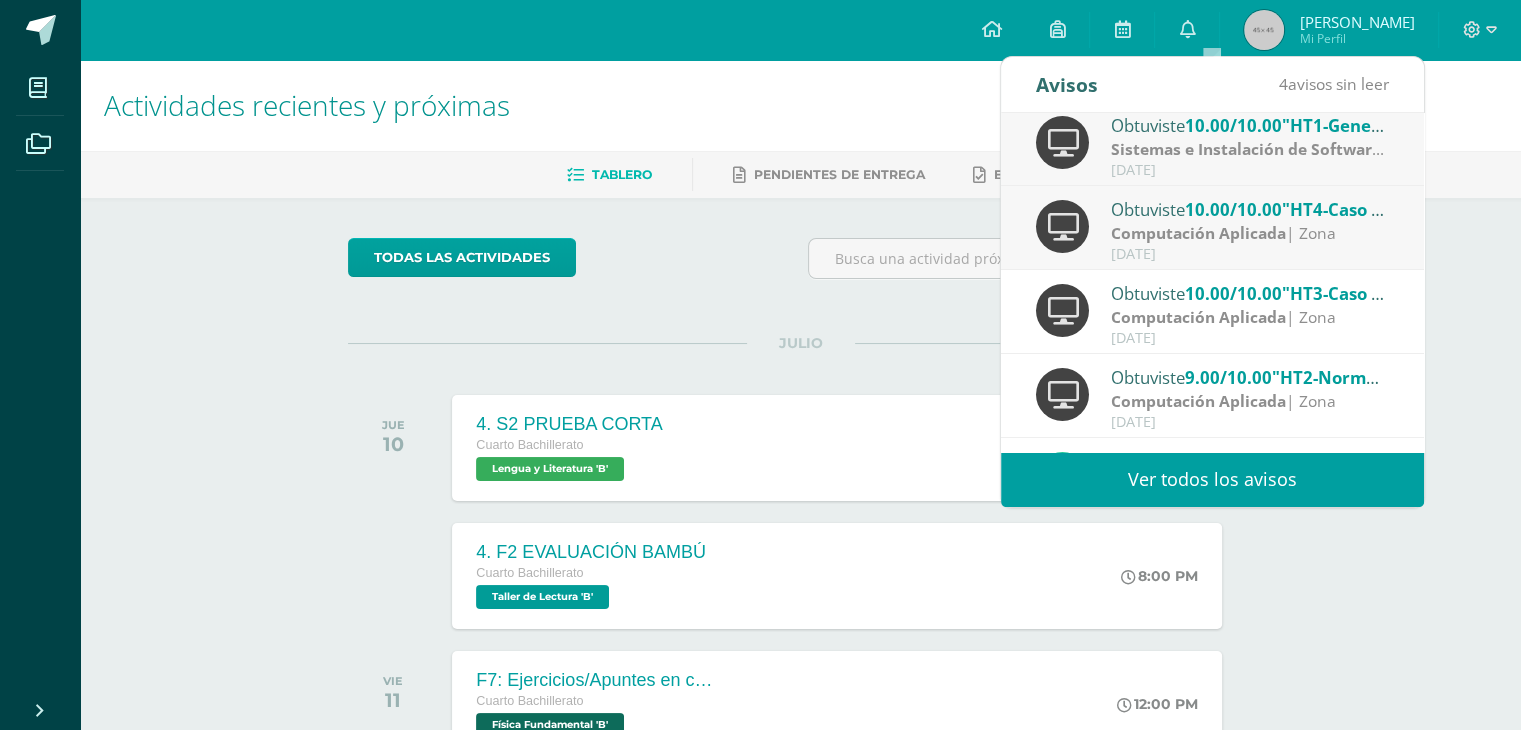 scroll, scrollTop: 167, scrollLeft: 0, axis: vertical 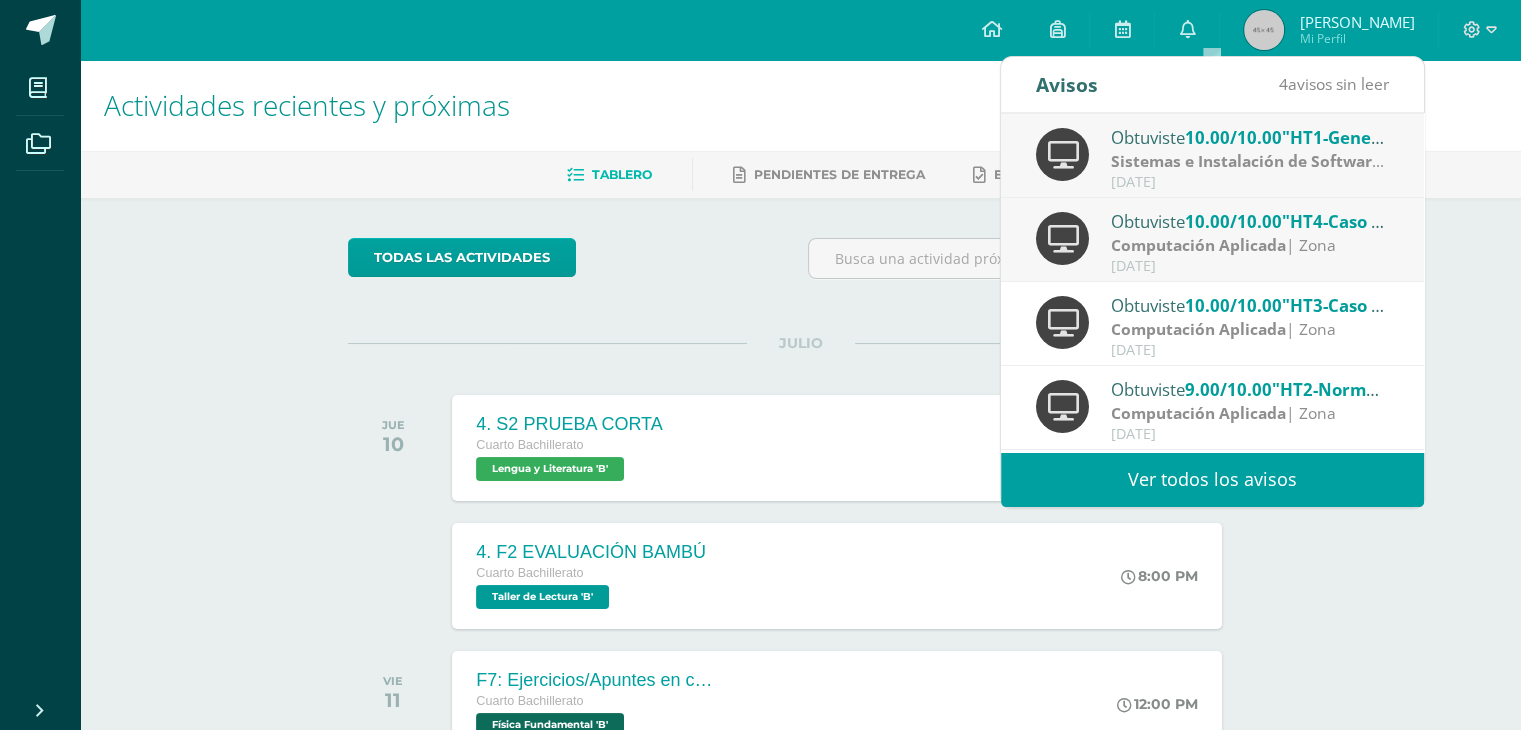 click on "Obtuviste
9.00/10.00  "HT2-Normalización"
en
Computación Aplicada" at bounding box center (1250, 389) 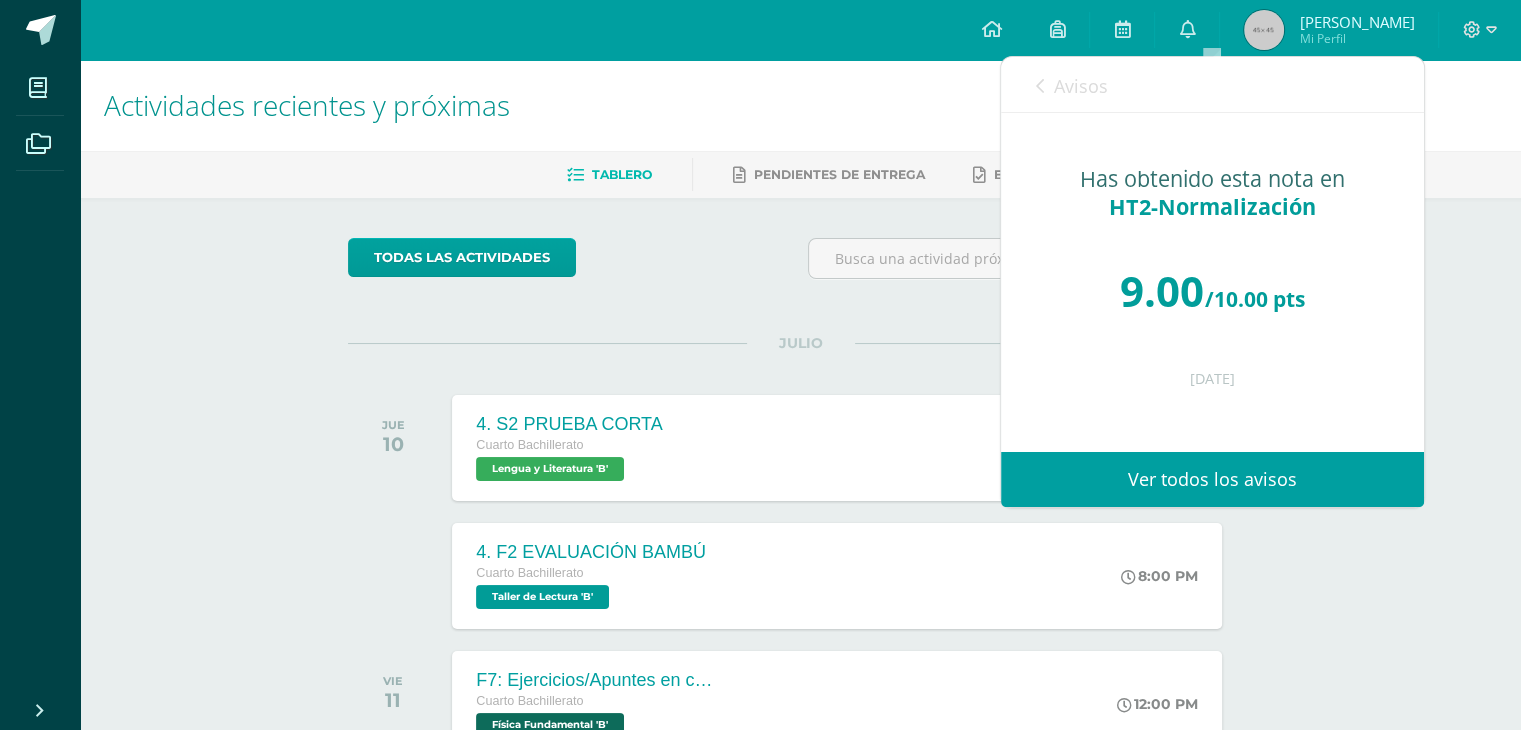 click on "Avisos" at bounding box center [1081, 86] 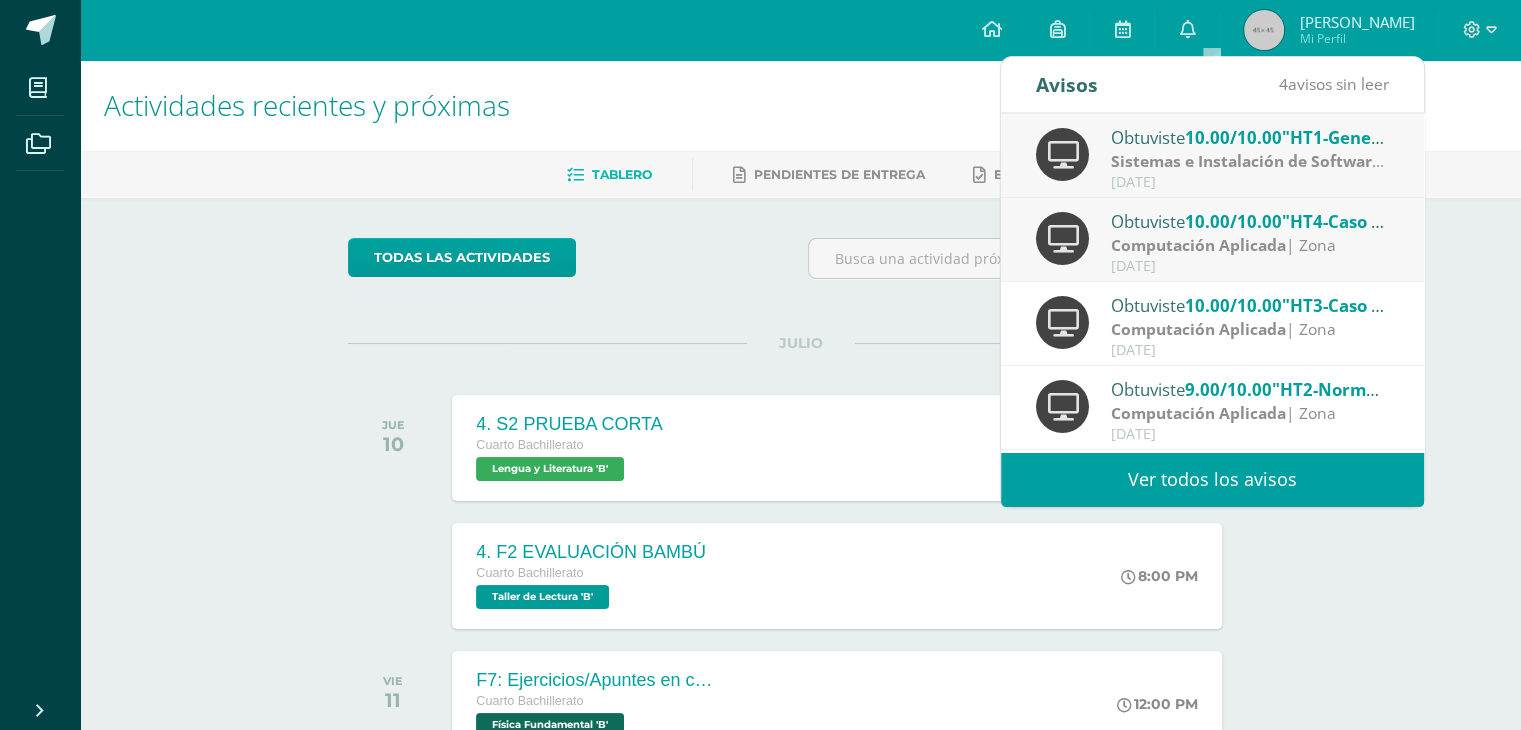 click on "Obtuviste
10.00/10.00  "HT4-Caso de normalización 3"
en
Computación Aplicada" at bounding box center (1250, 221) 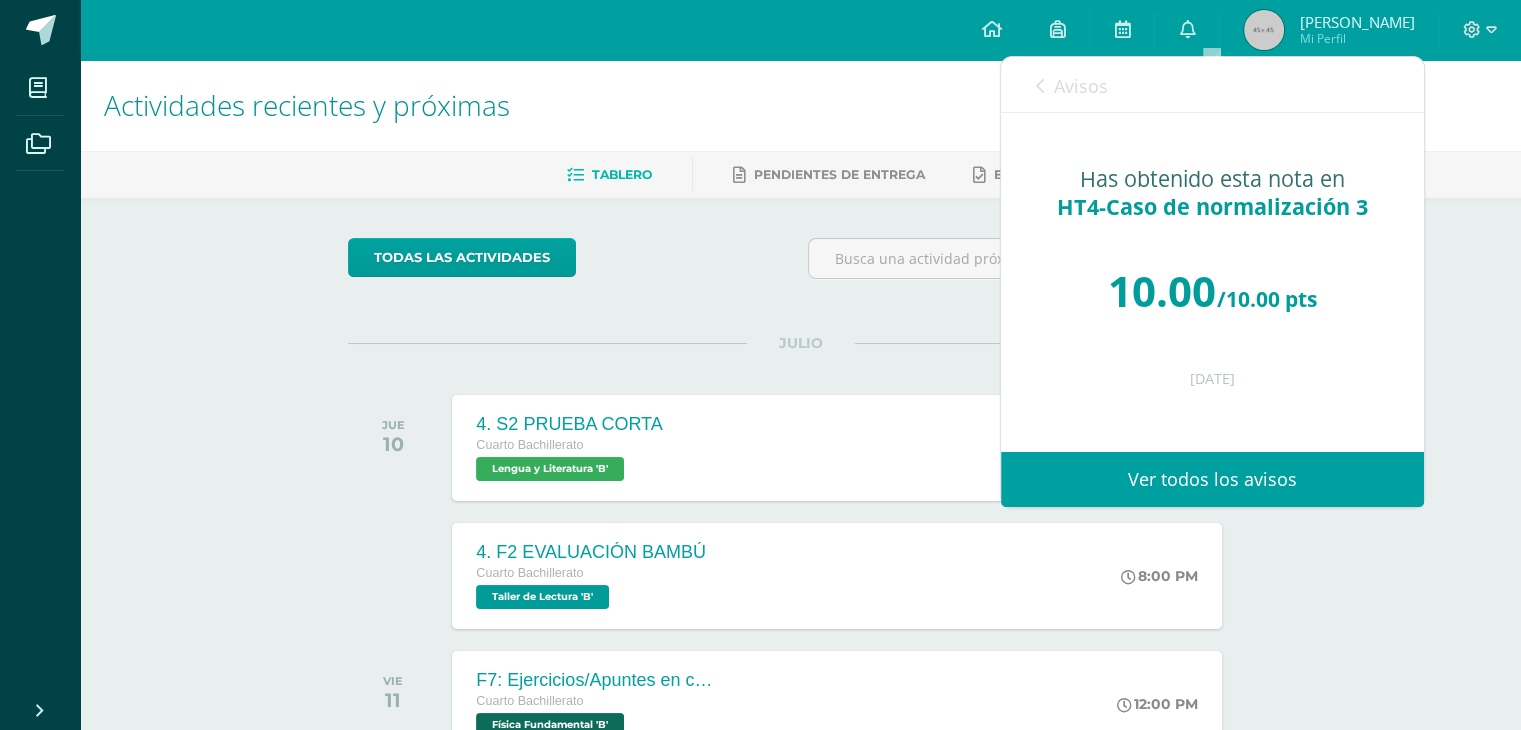 click on "Avisos" at bounding box center [1081, 86] 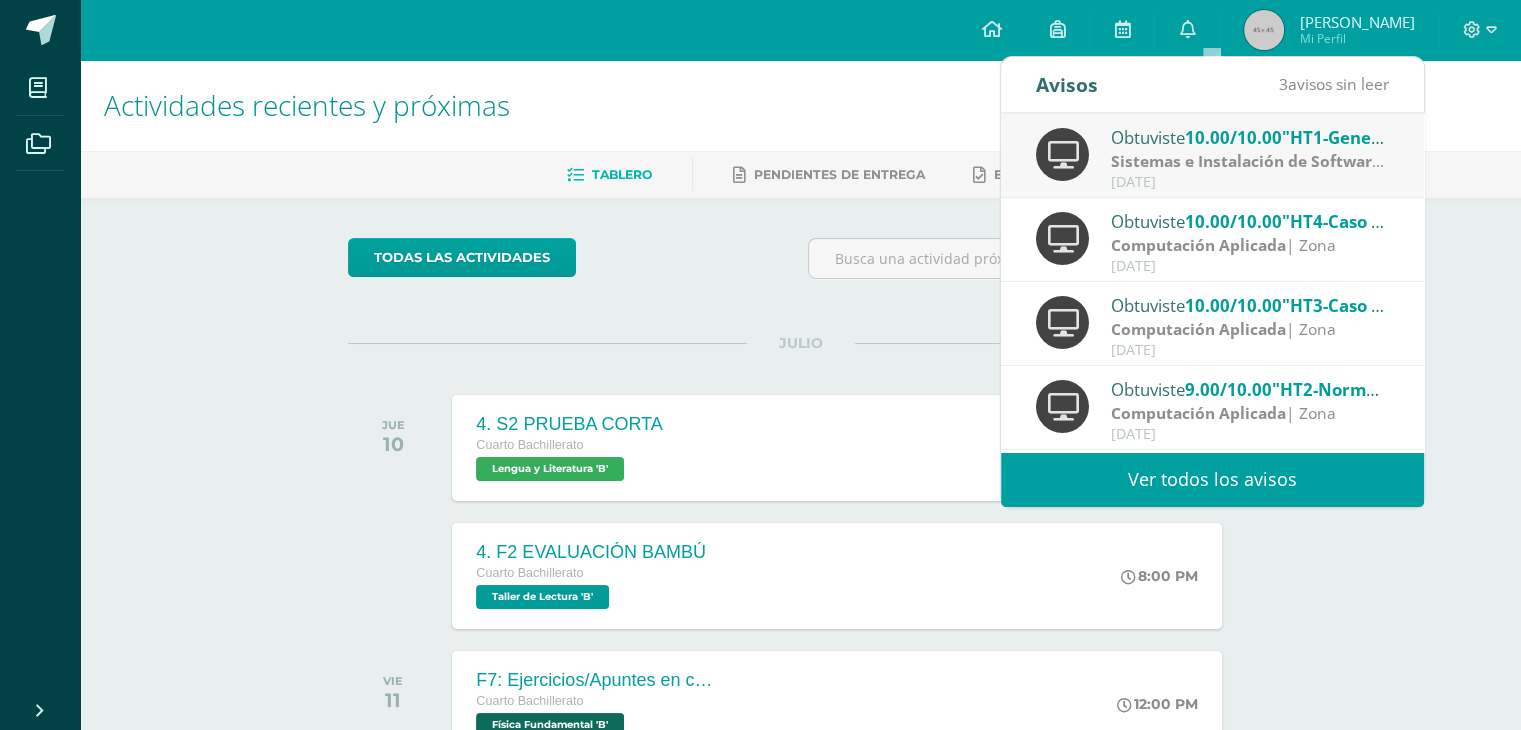 click on "Obtuviste
10.00/10.00  "HT1-Generaciones"
en
Sistemas e Instalación de Software Sistemas e Instalación de Software
| Zona
Julio 10" at bounding box center [1212, 157] 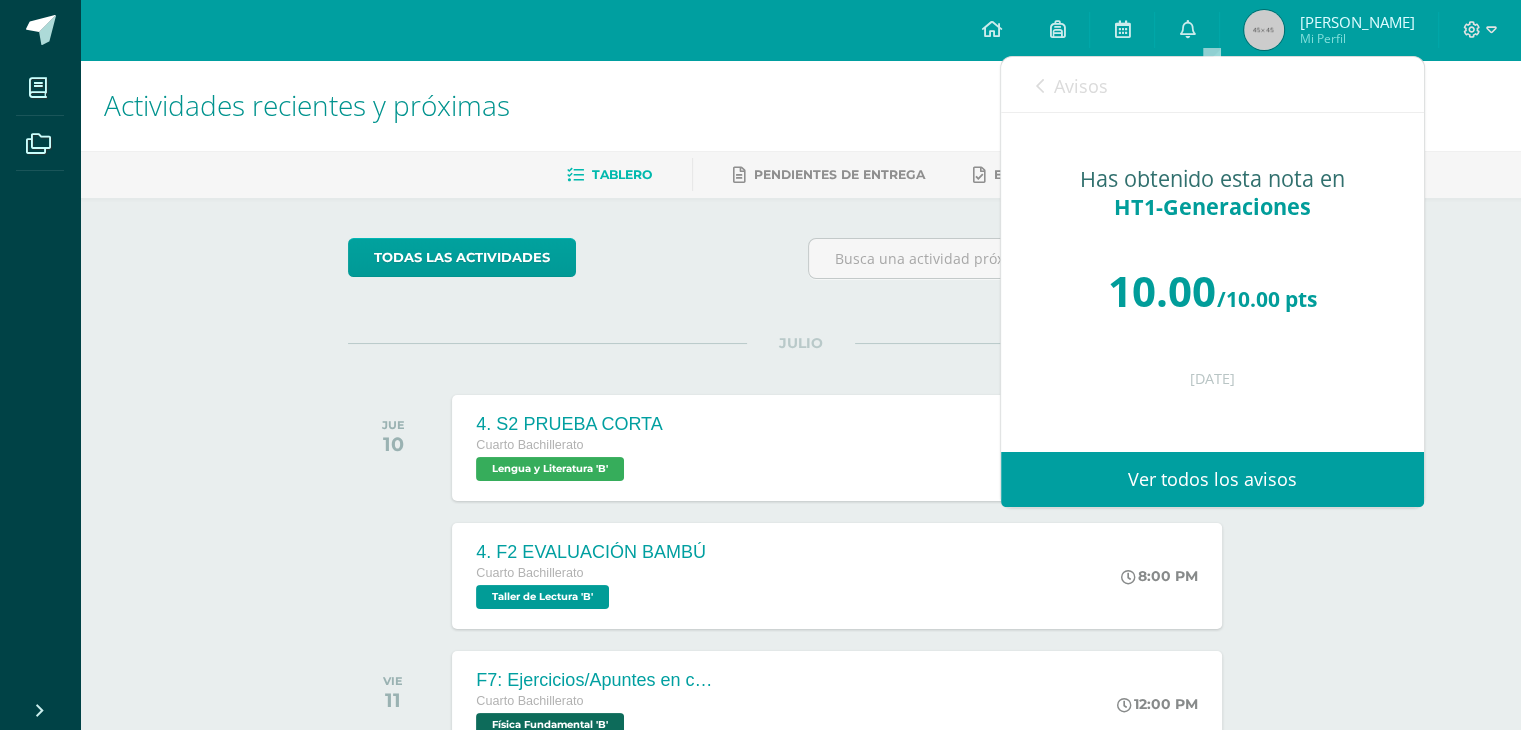 click on "Avisos" at bounding box center [1081, 86] 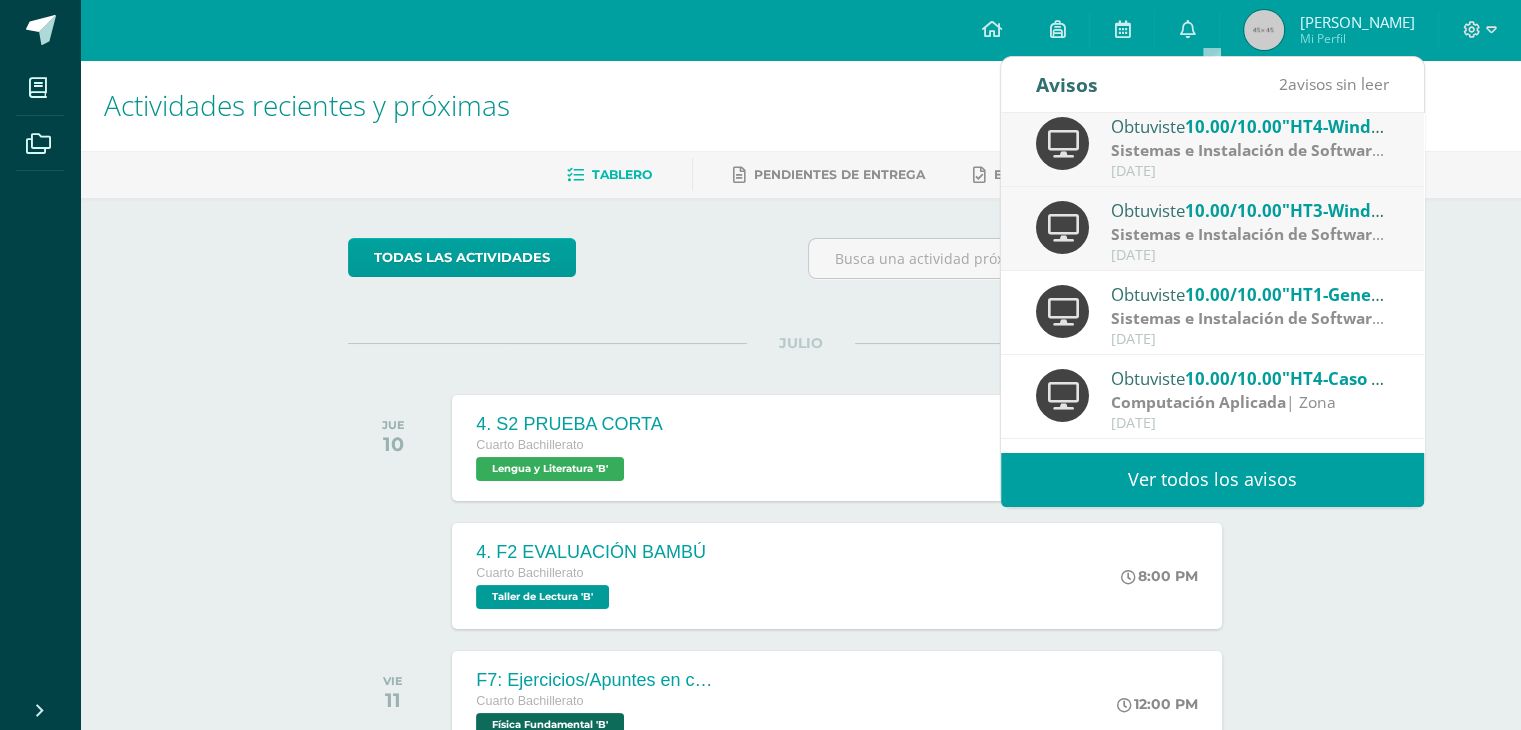 scroll, scrollTop: 0, scrollLeft: 0, axis: both 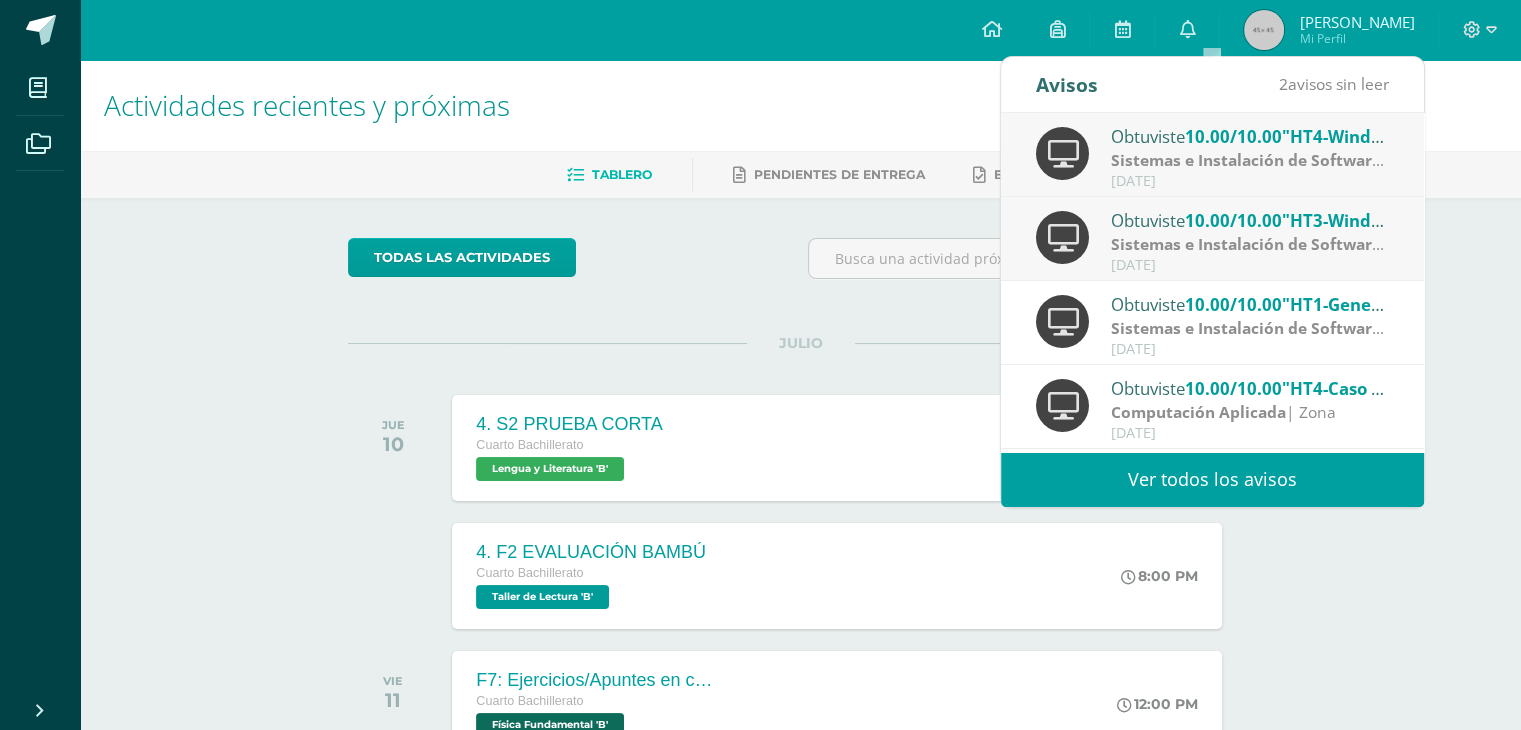 click on "Sistemas e Instalación de Software" at bounding box center (1247, 244) 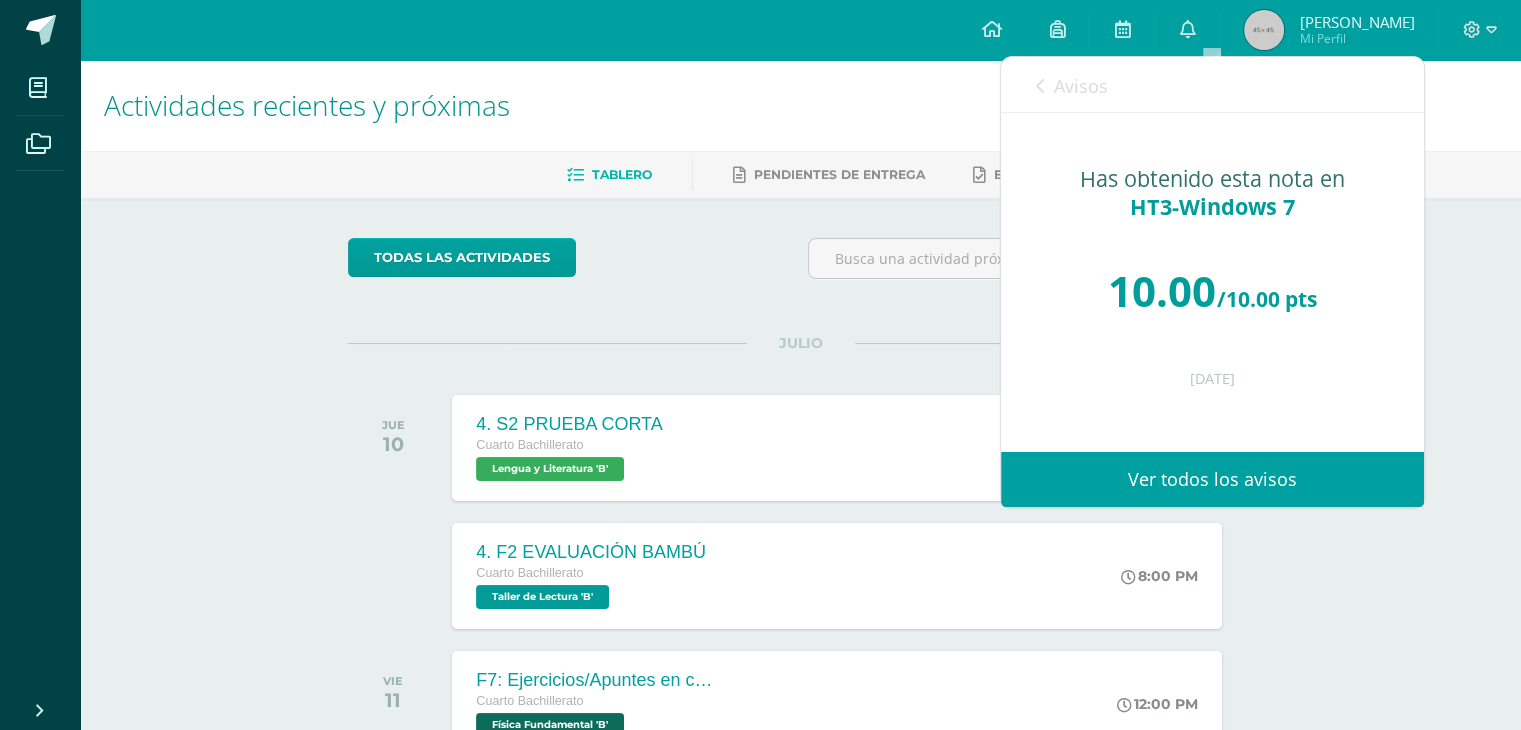 click on "Avisos" at bounding box center [1081, 86] 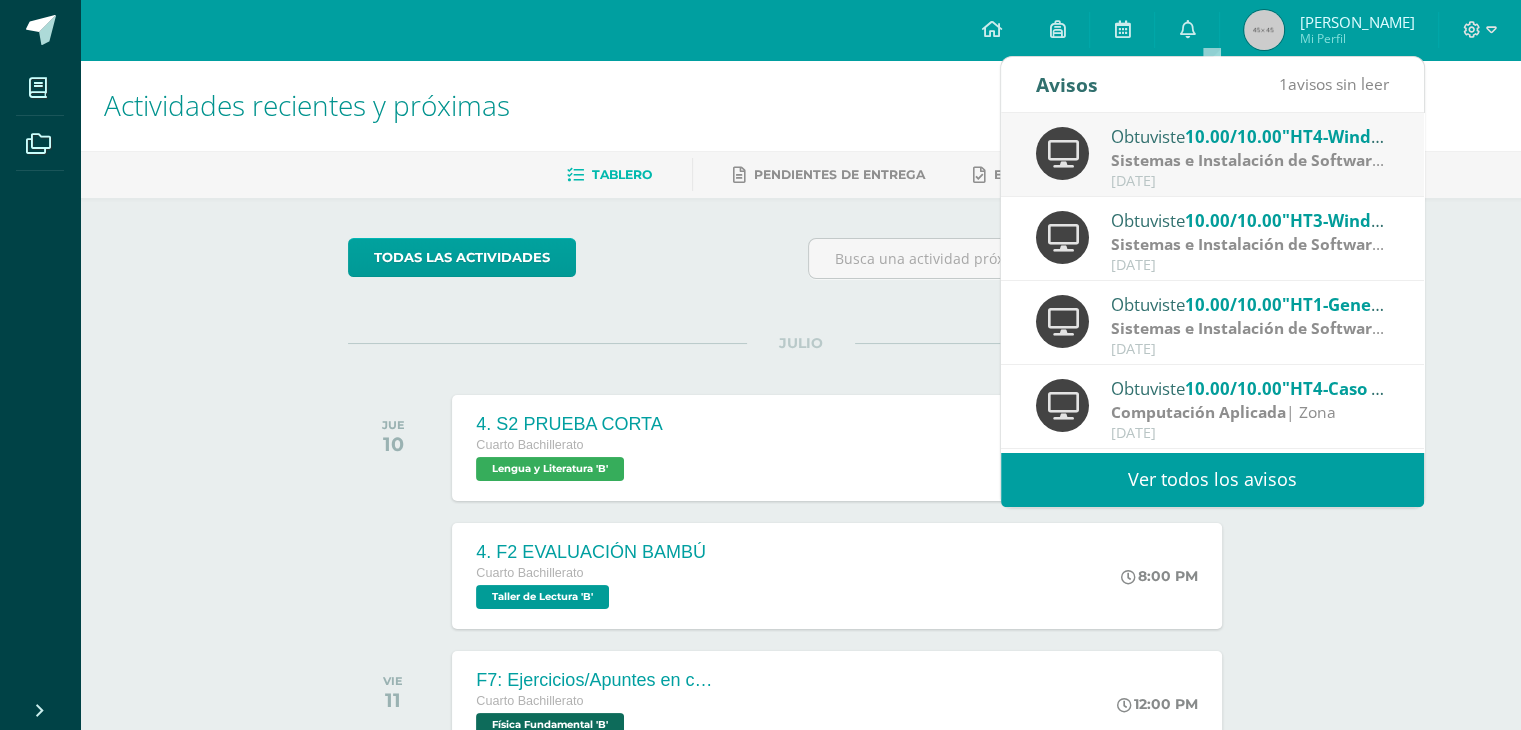 click on "[DATE]" at bounding box center (1250, 181) 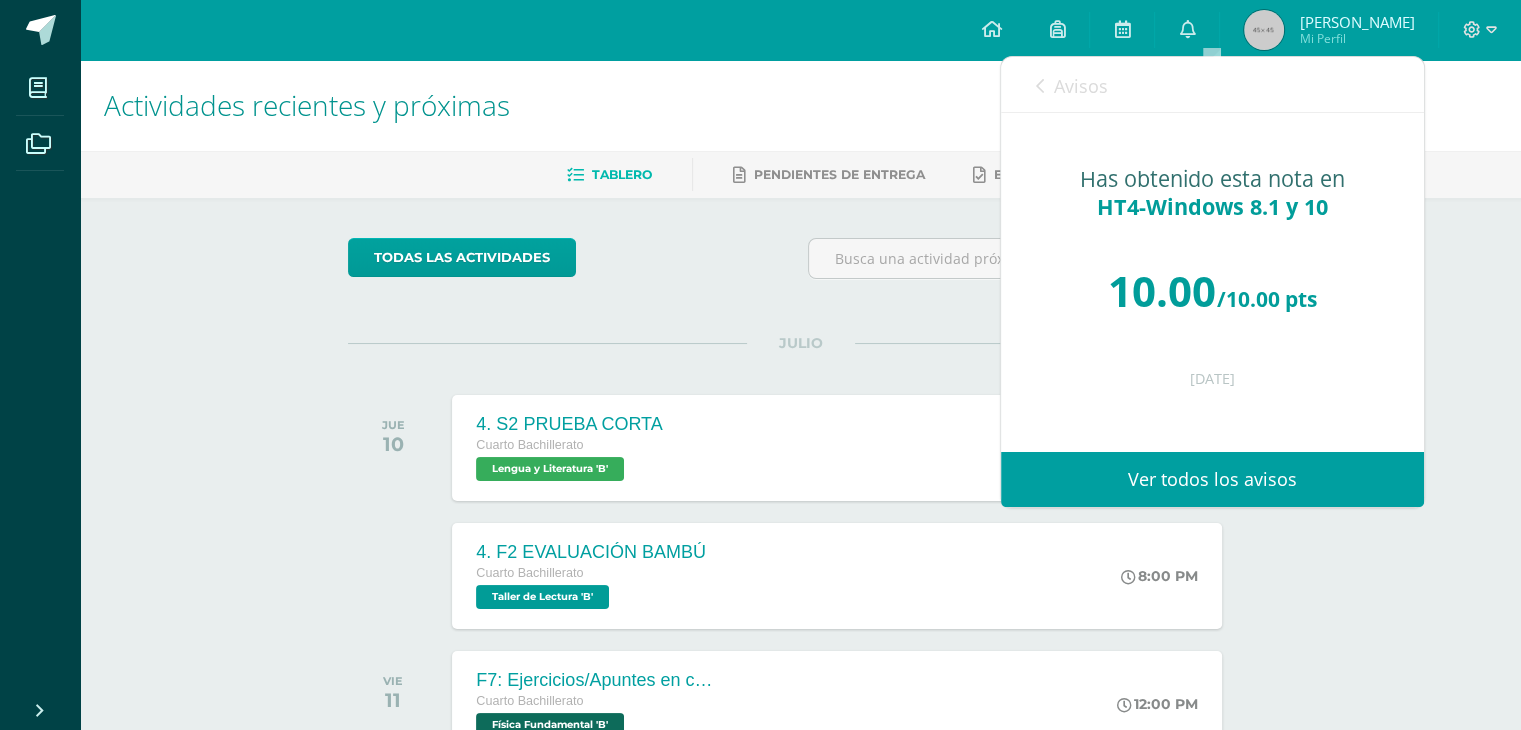 click on "Has obtenido esta nota en    HT4-Windows 8.1 y 10" at bounding box center [1212, 193] 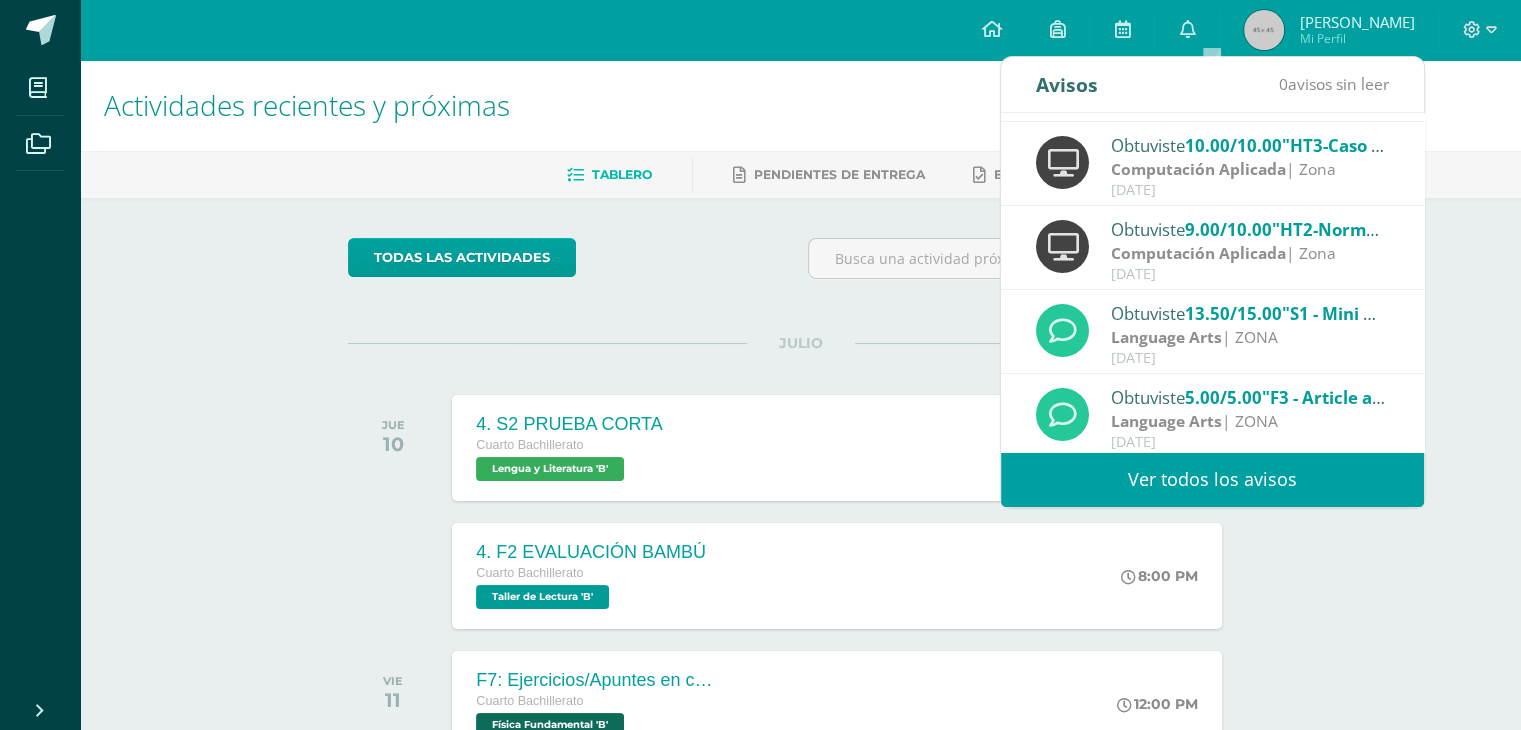 scroll, scrollTop: 332, scrollLeft: 0, axis: vertical 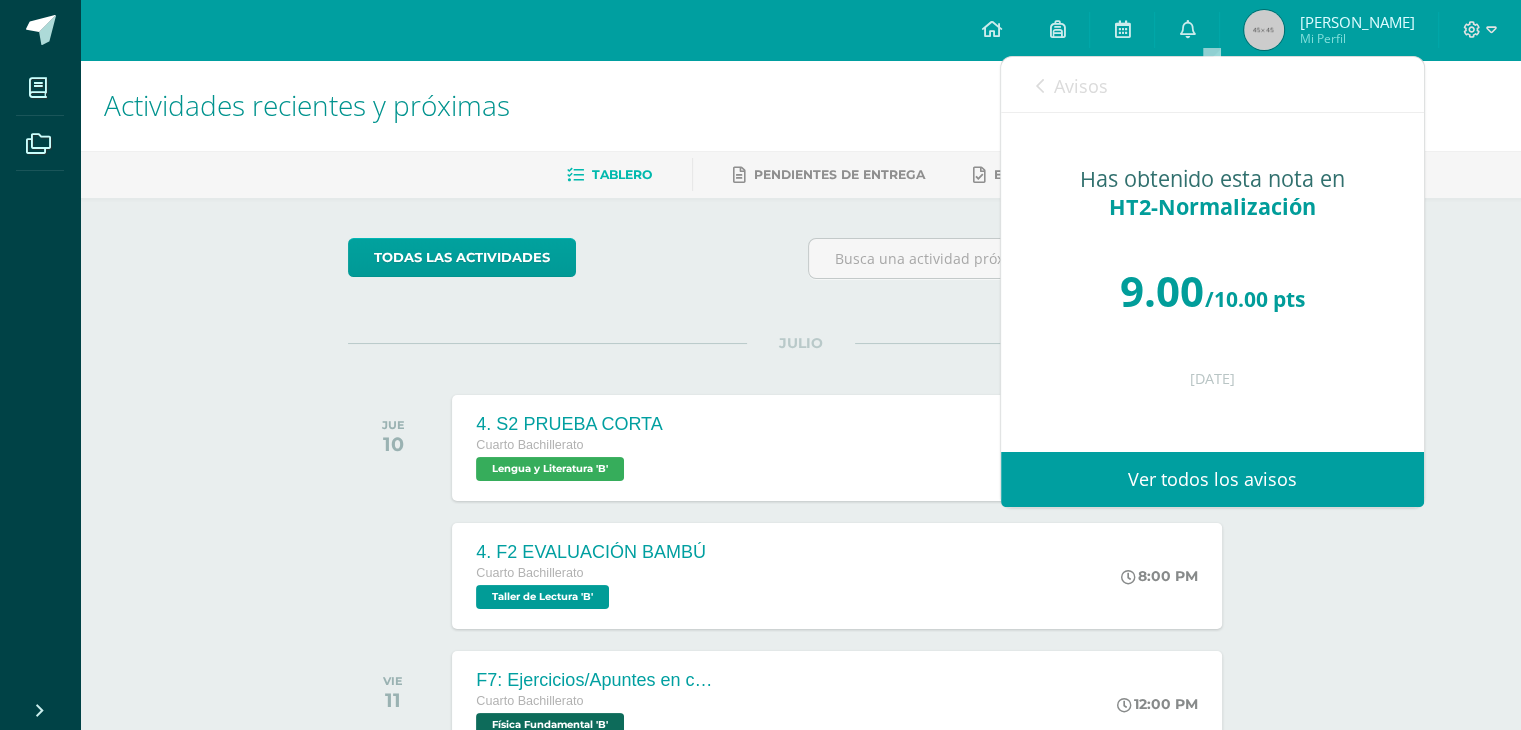 click on "todas las Actividades" at bounding box center [532, 266] 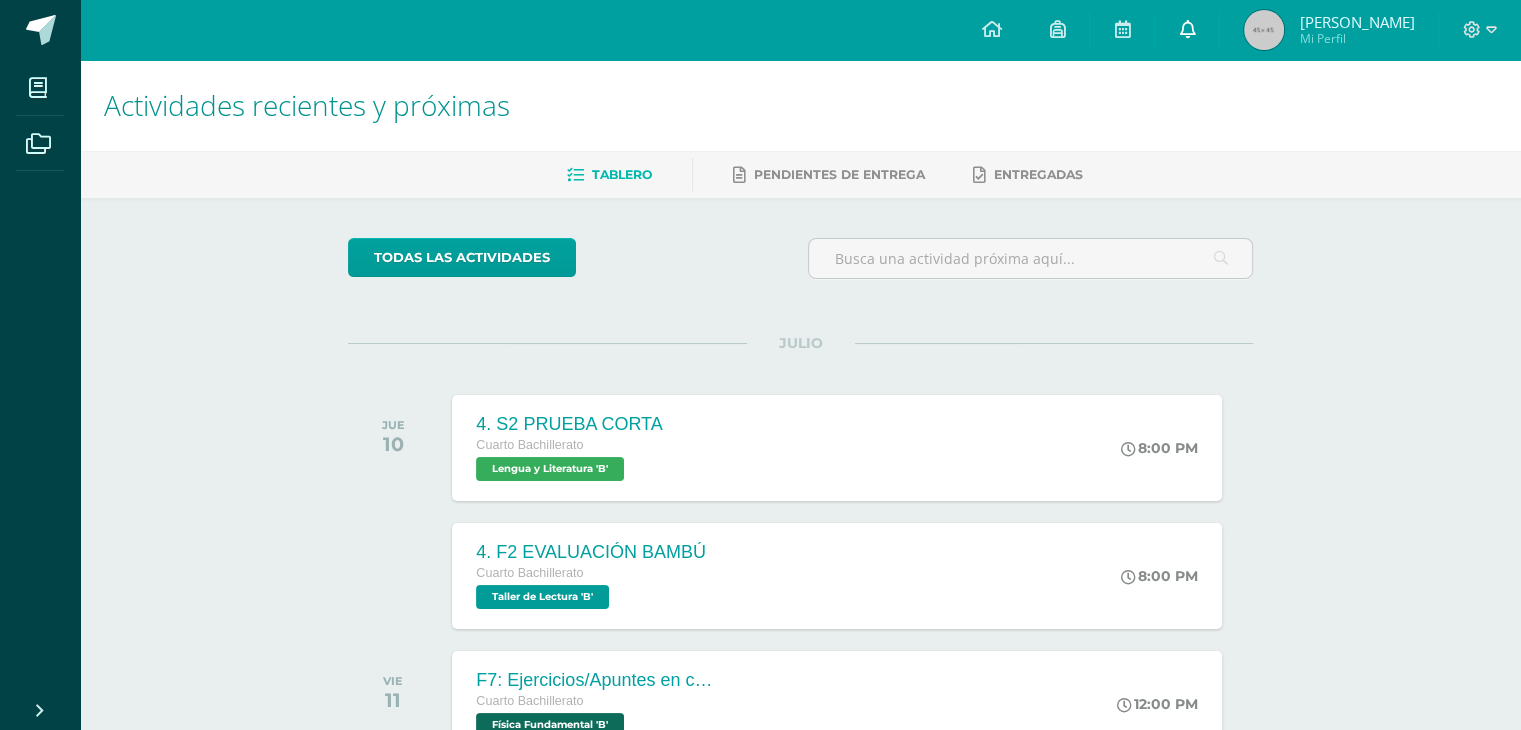 click on "0" at bounding box center (1187, 30) 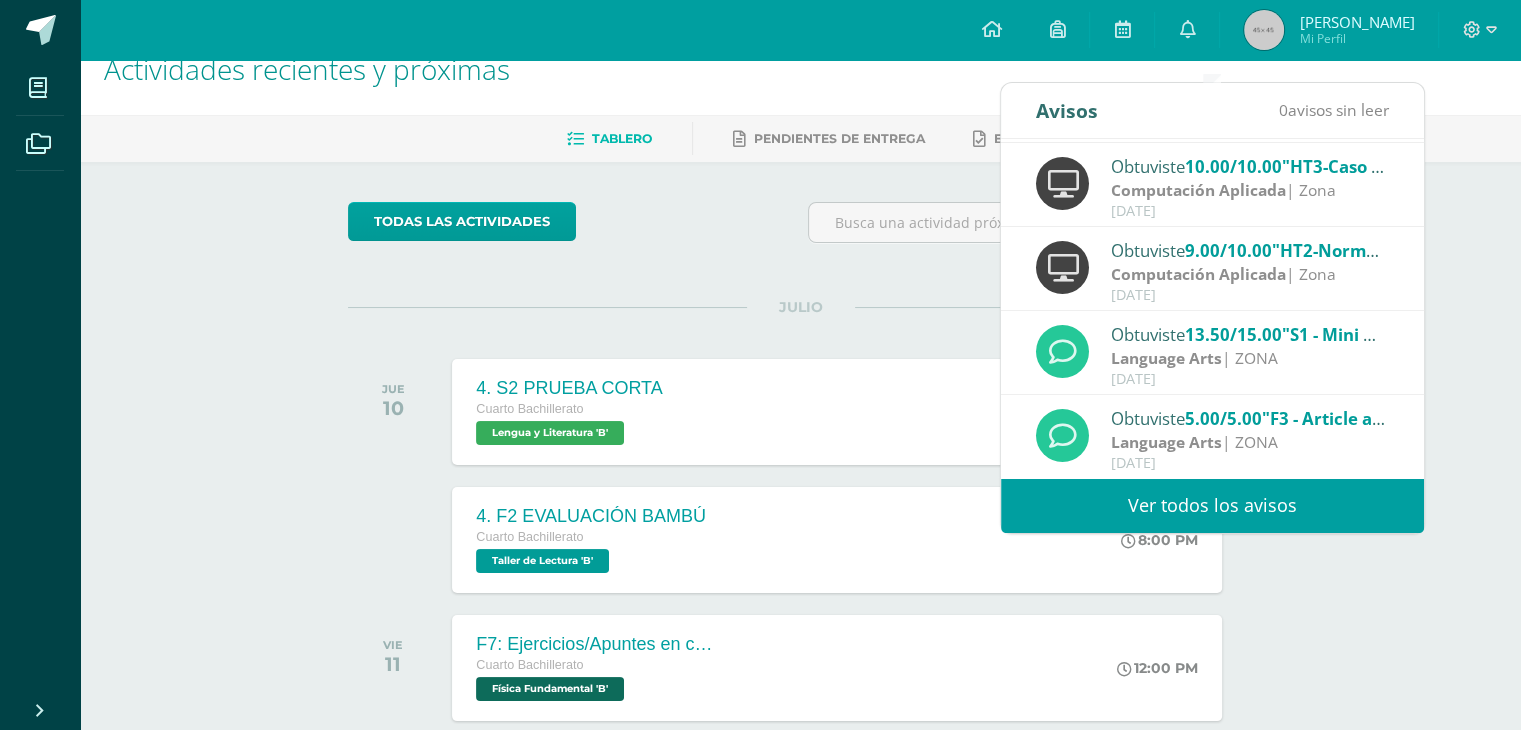 scroll, scrollTop: 0, scrollLeft: 0, axis: both 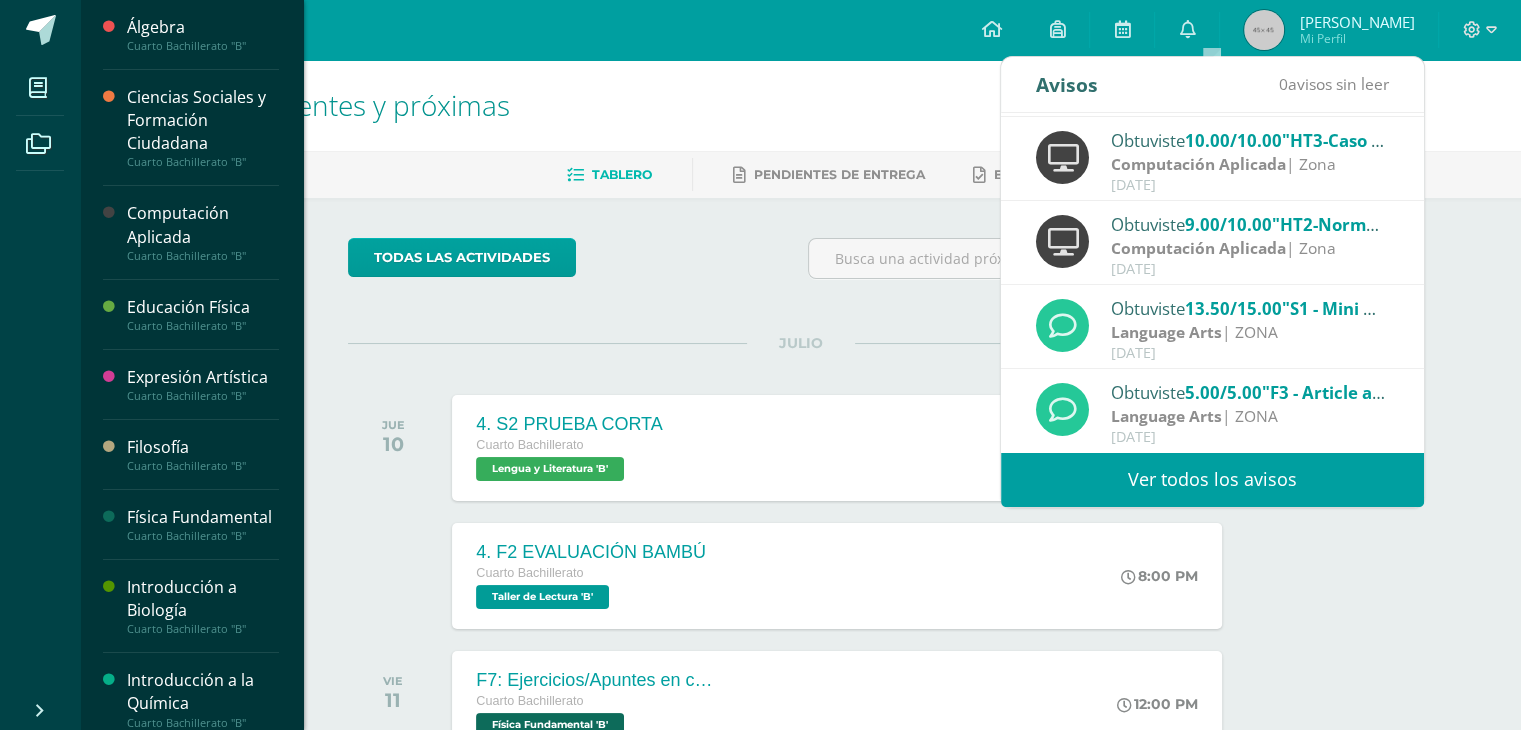 click on "Computación Aplicada" at bounding box center (203, 225) 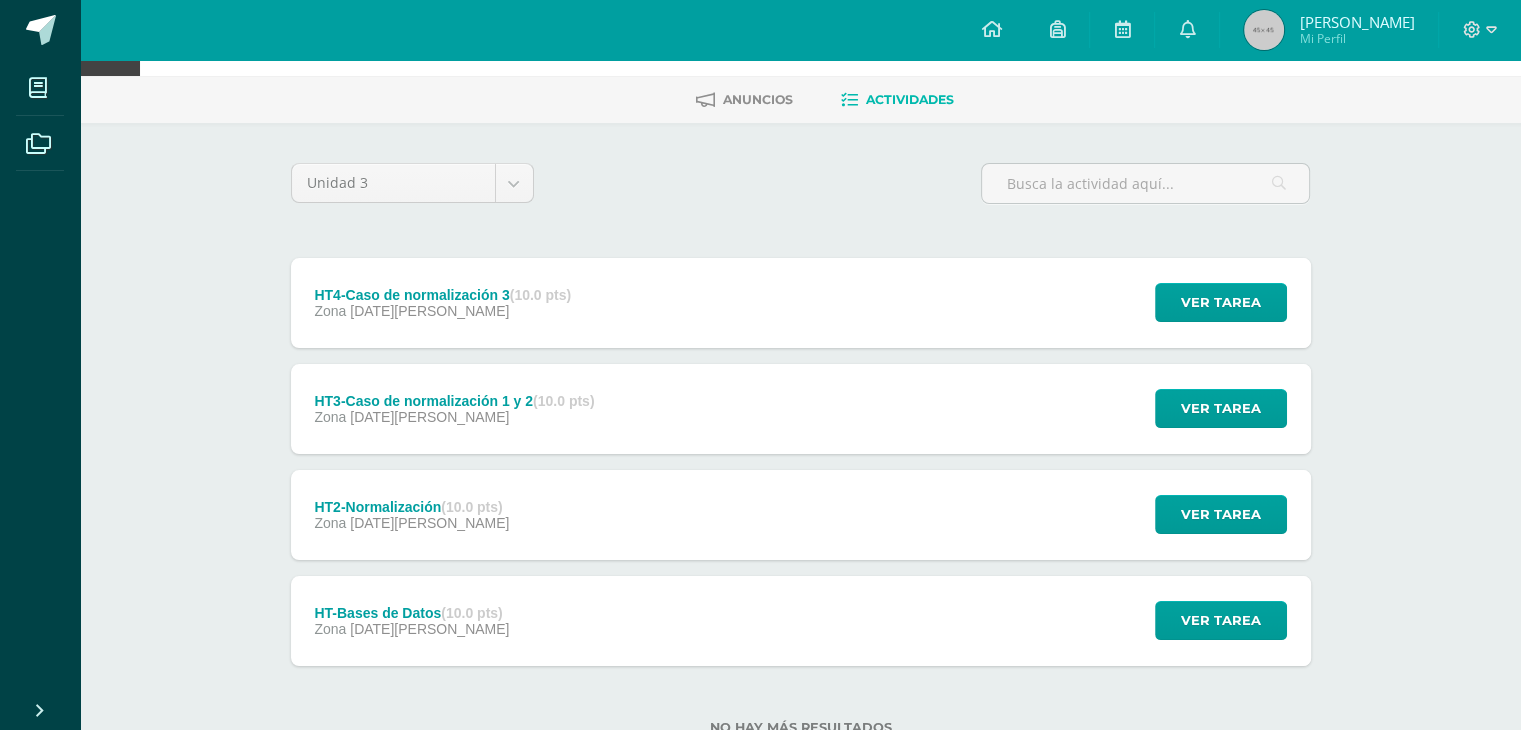 scroll, scrollTop: 76, scrollLeft: 0, axis: vertical 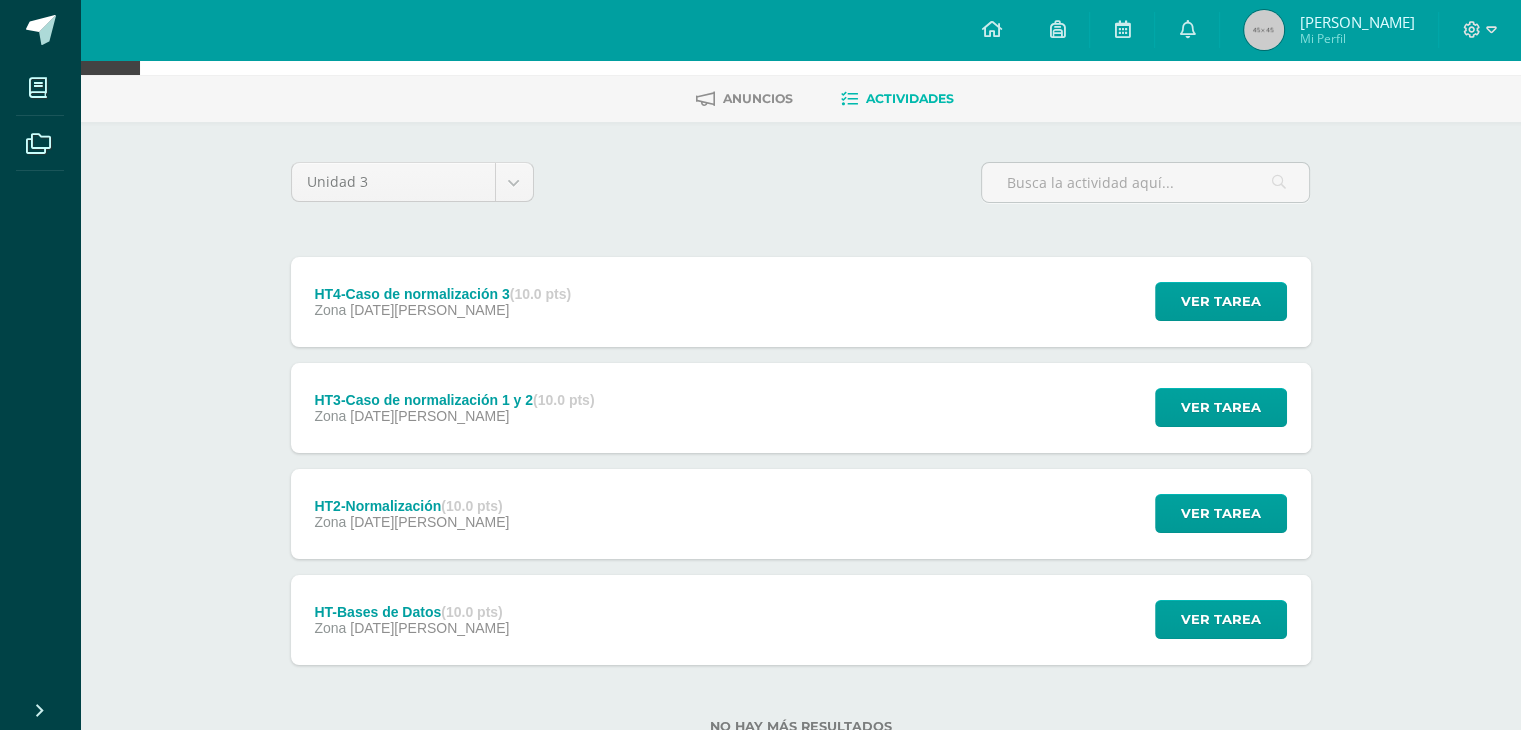 click on "Ver tarea" at bounding box center (1218, 514) 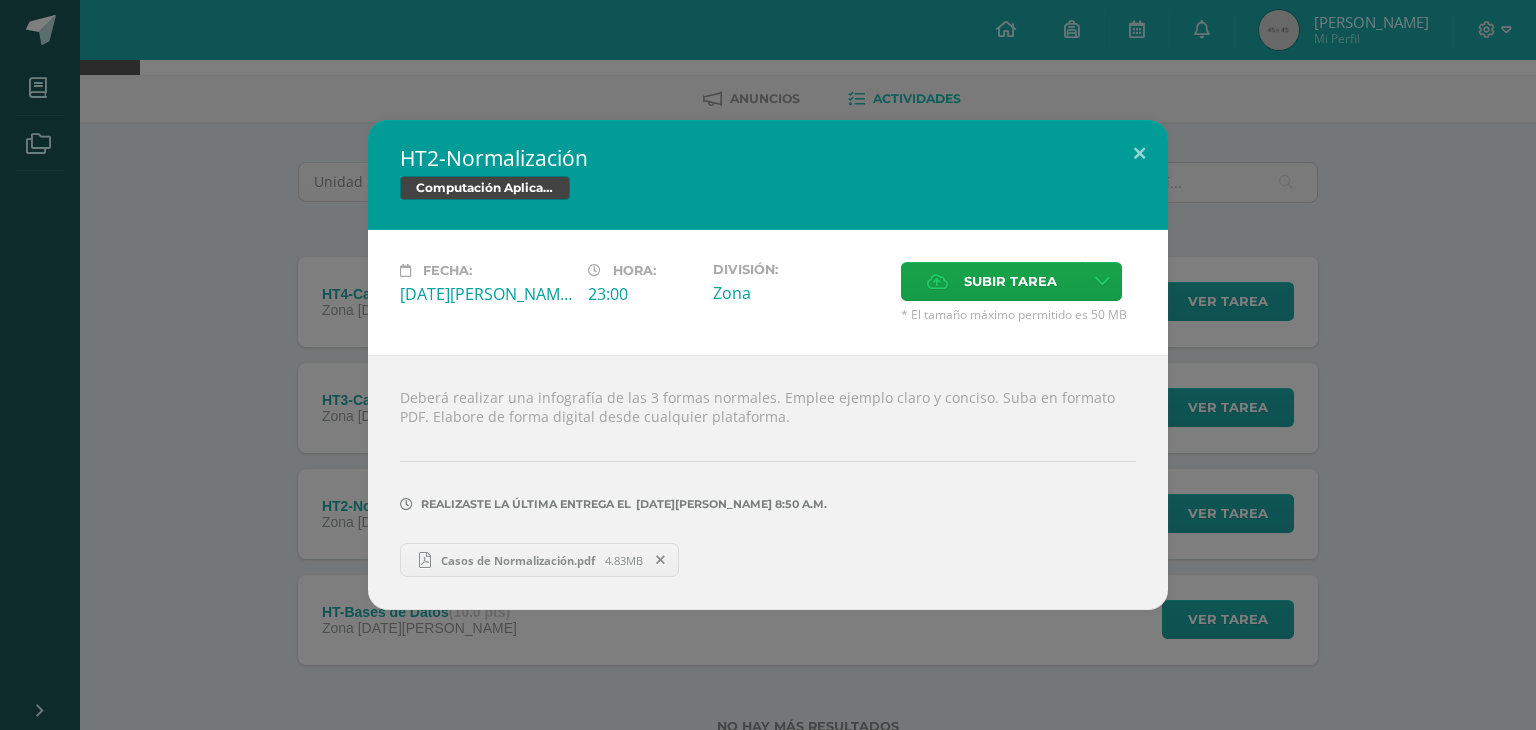 click on "HT2-Normalización
Computación Aplicada
Fecha:
[DATE][PERSON_NAME]:
23:00
División:
Subir tarea" at bounding box center (768, 365) 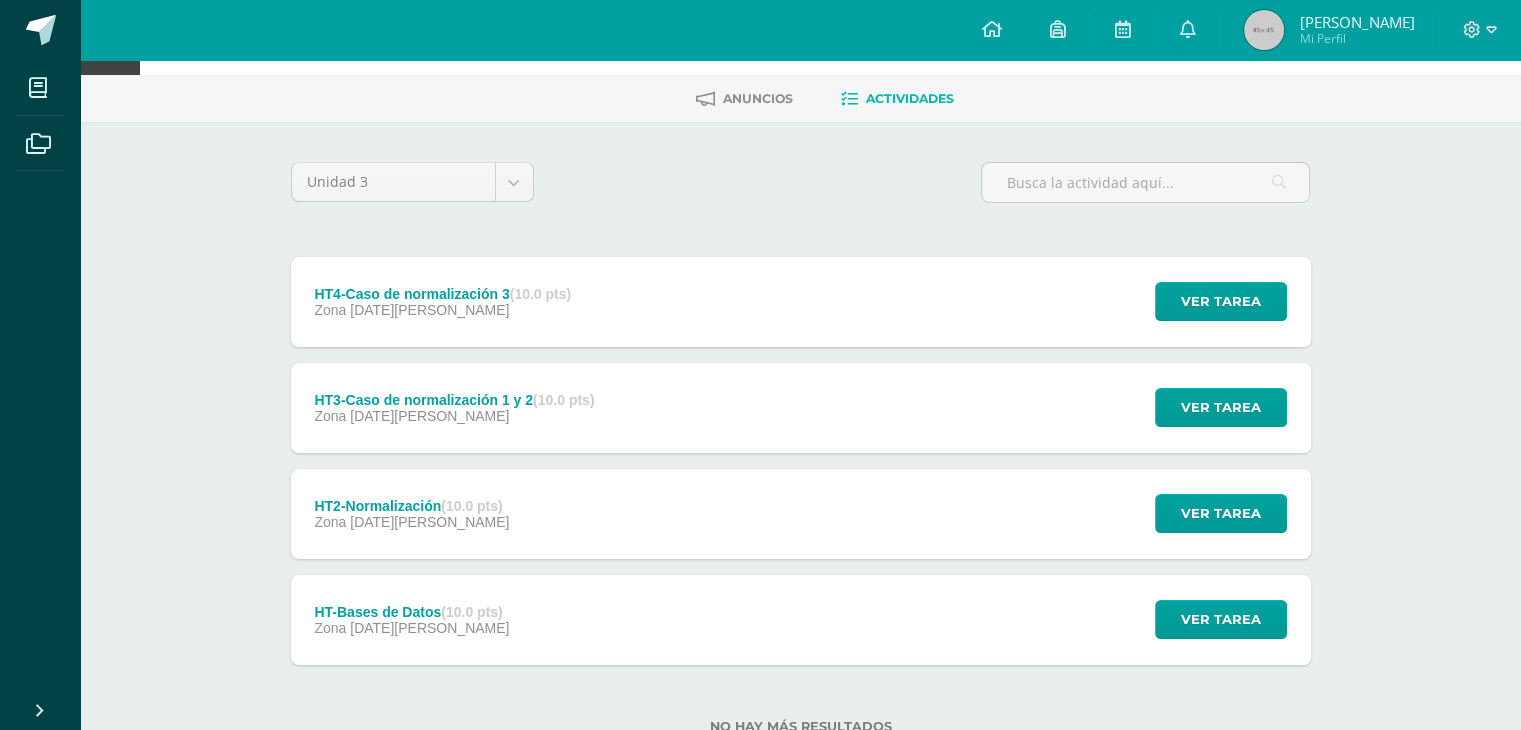 click on "[PERSON_NAME]" at bounding box center (1356, 22) 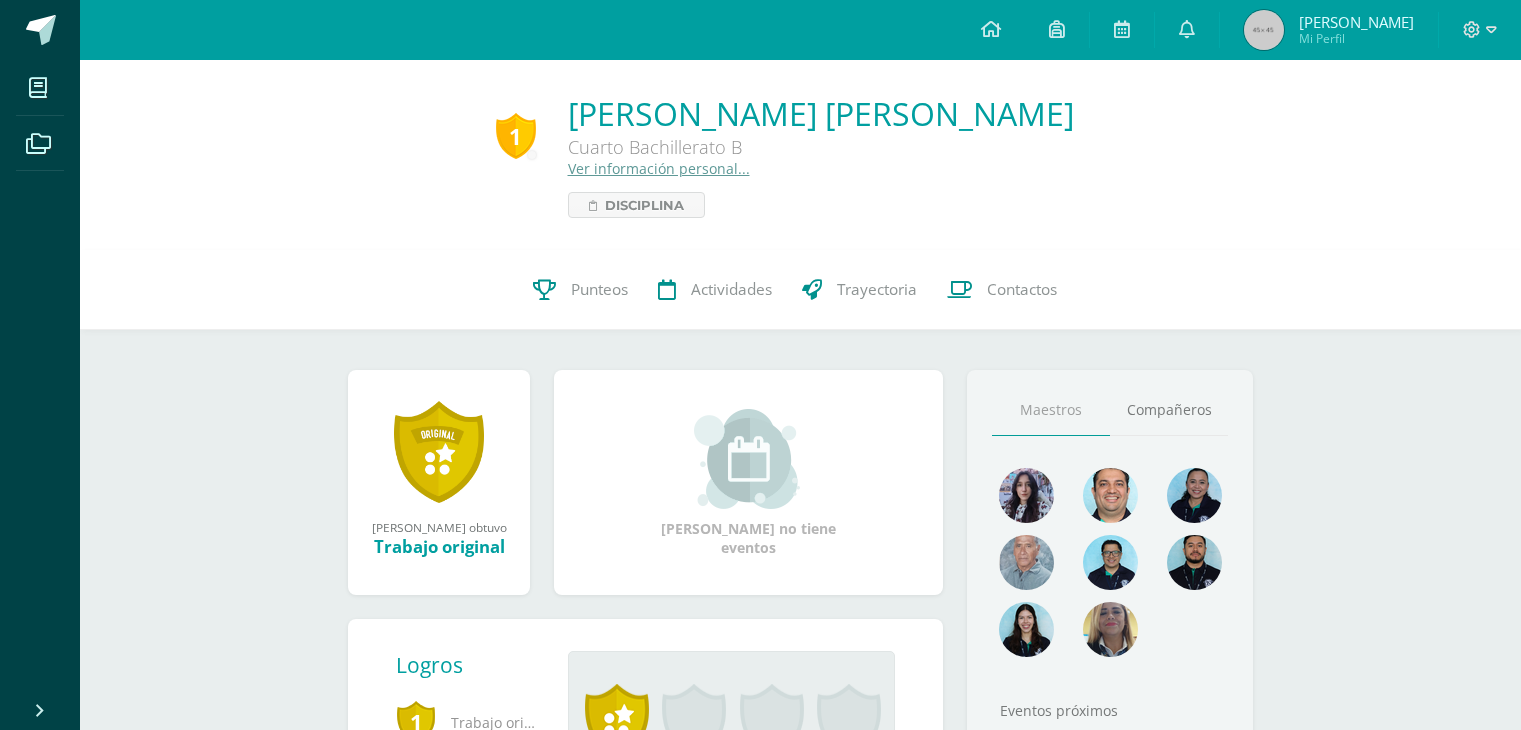 scroll, scrollTop: 0, scrollLeft: 0, axis: both 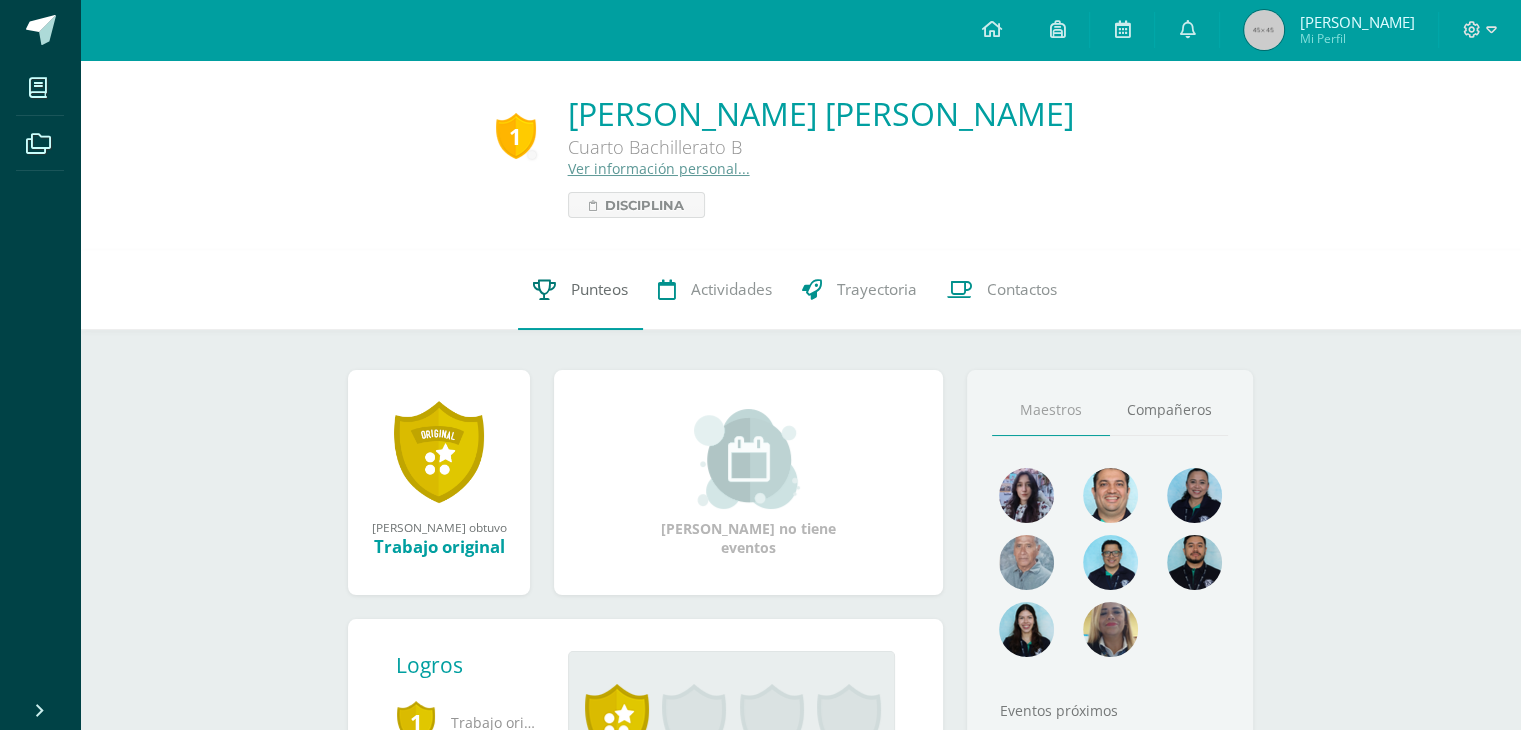 click on "Punteos" at bounding box center (580, 290) 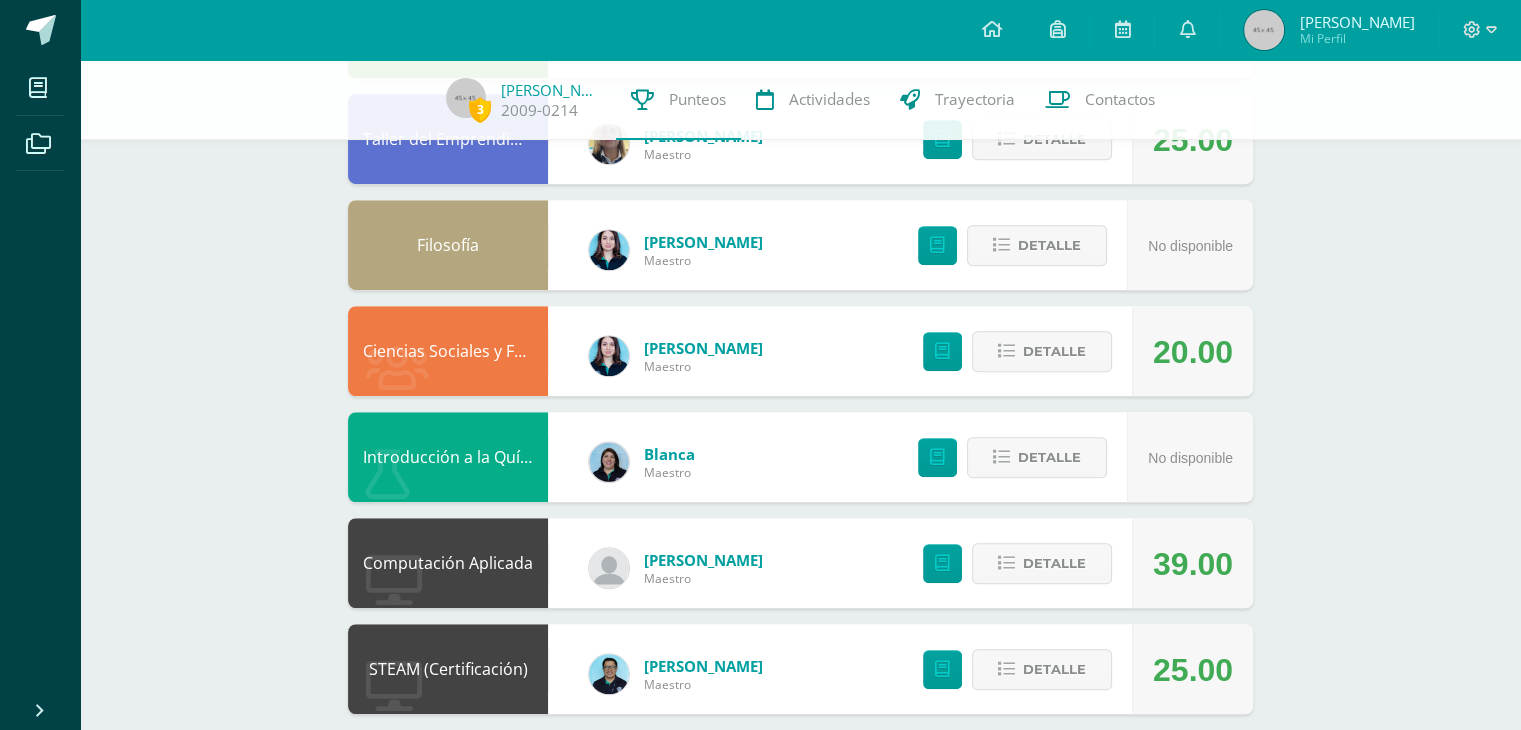 scroll, scrollTop: 1622, scrollLeft: 0, axis: vertical 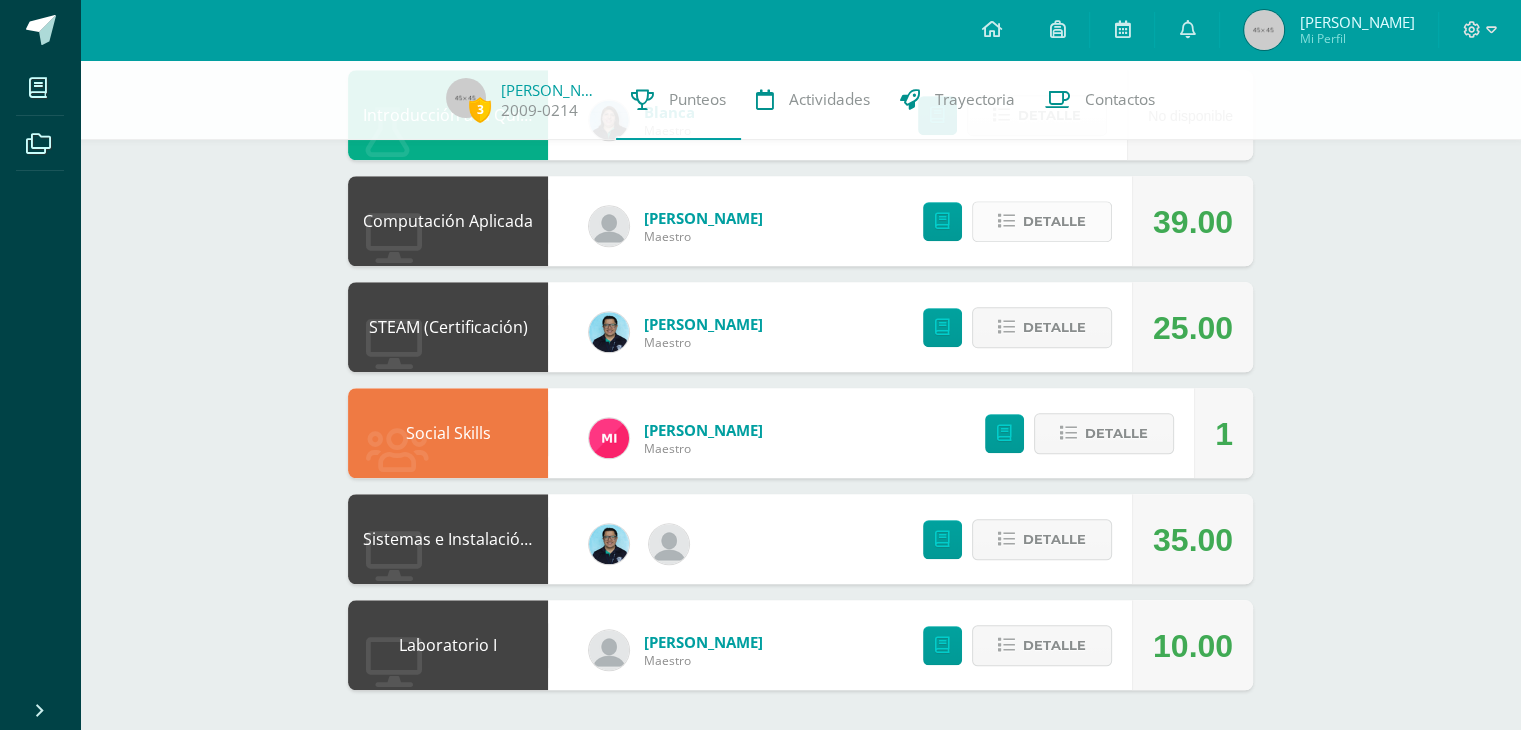 click on "Detalle" at bounding box center [1042, 221] 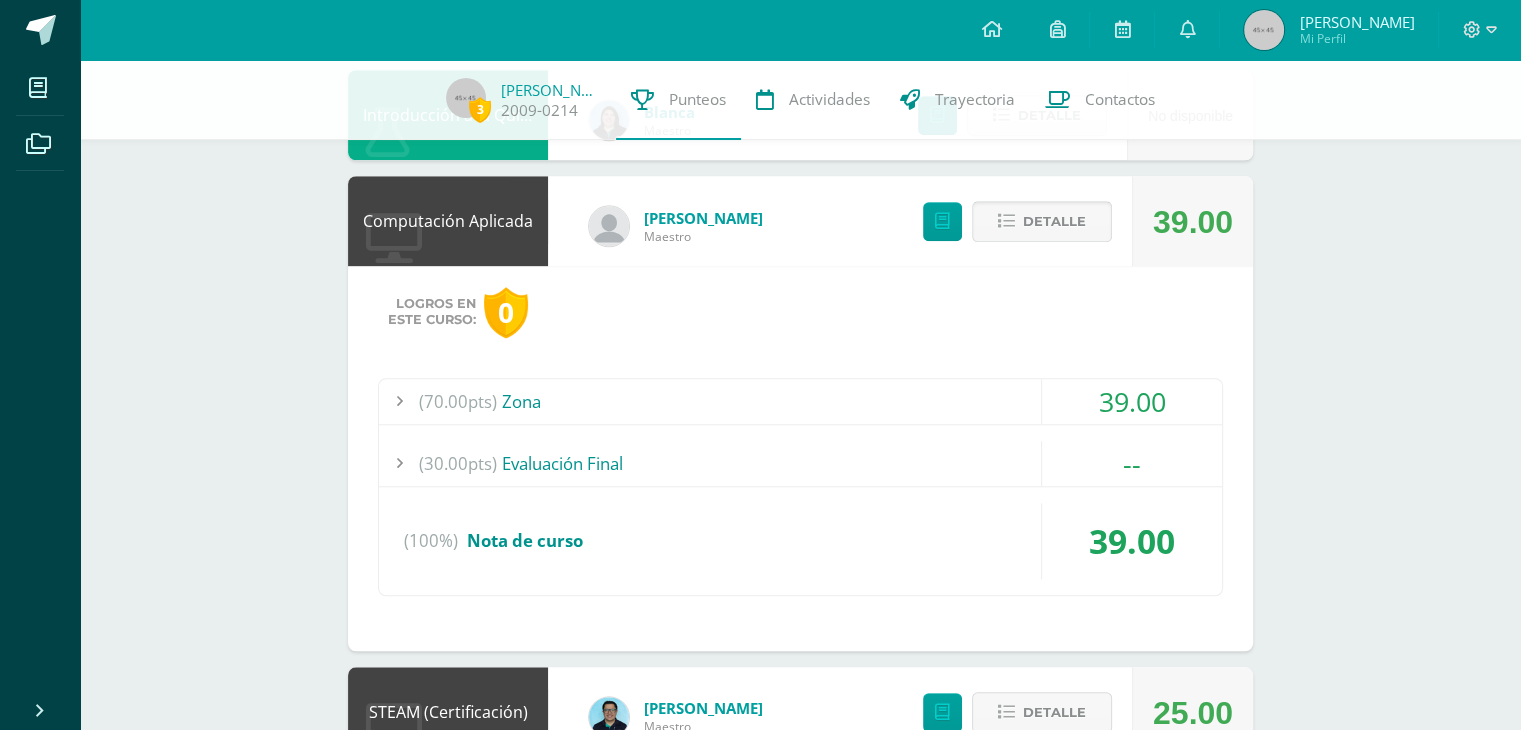 click on "Detalle" at bounding box center [1042, 221] 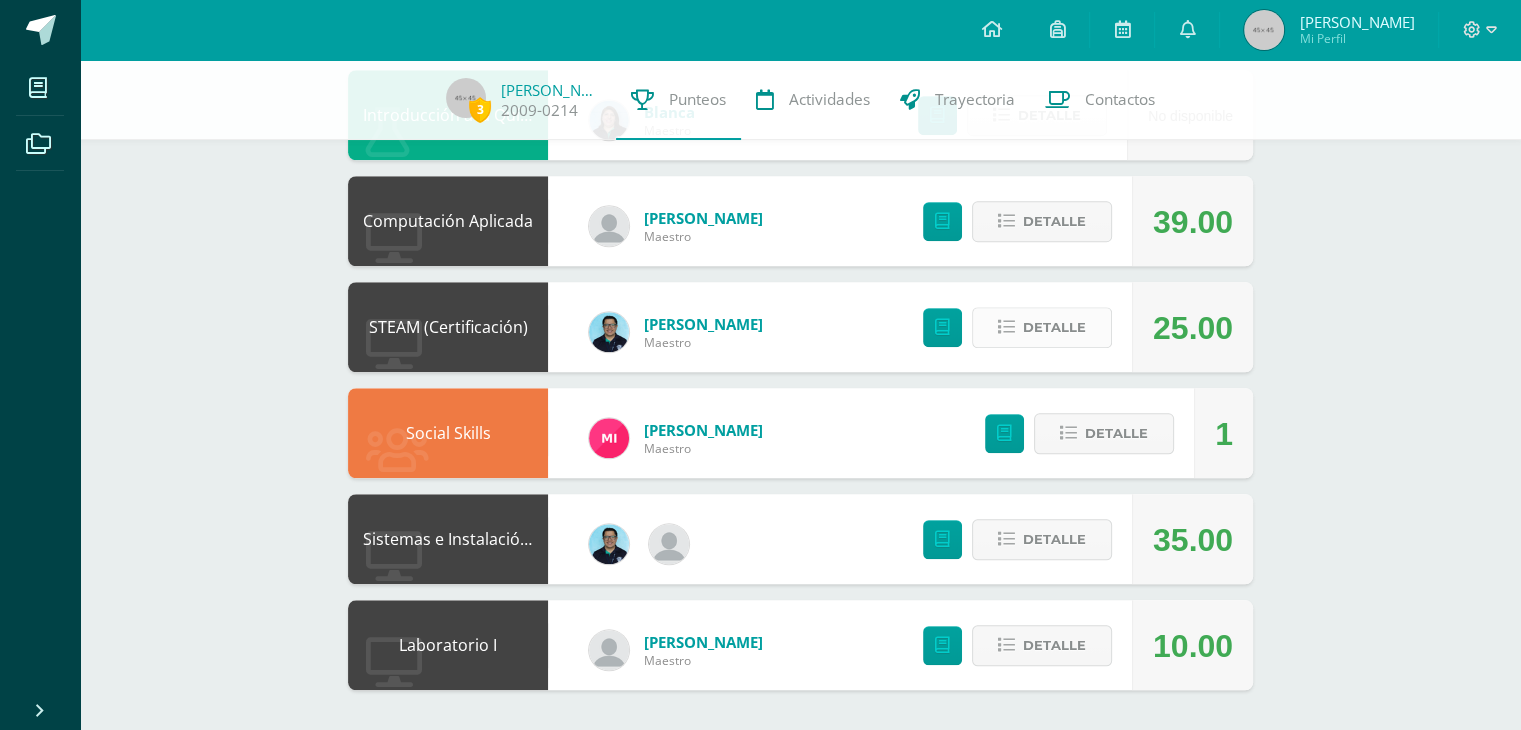 click on "Detalle" at bounding box center (1042, 327) 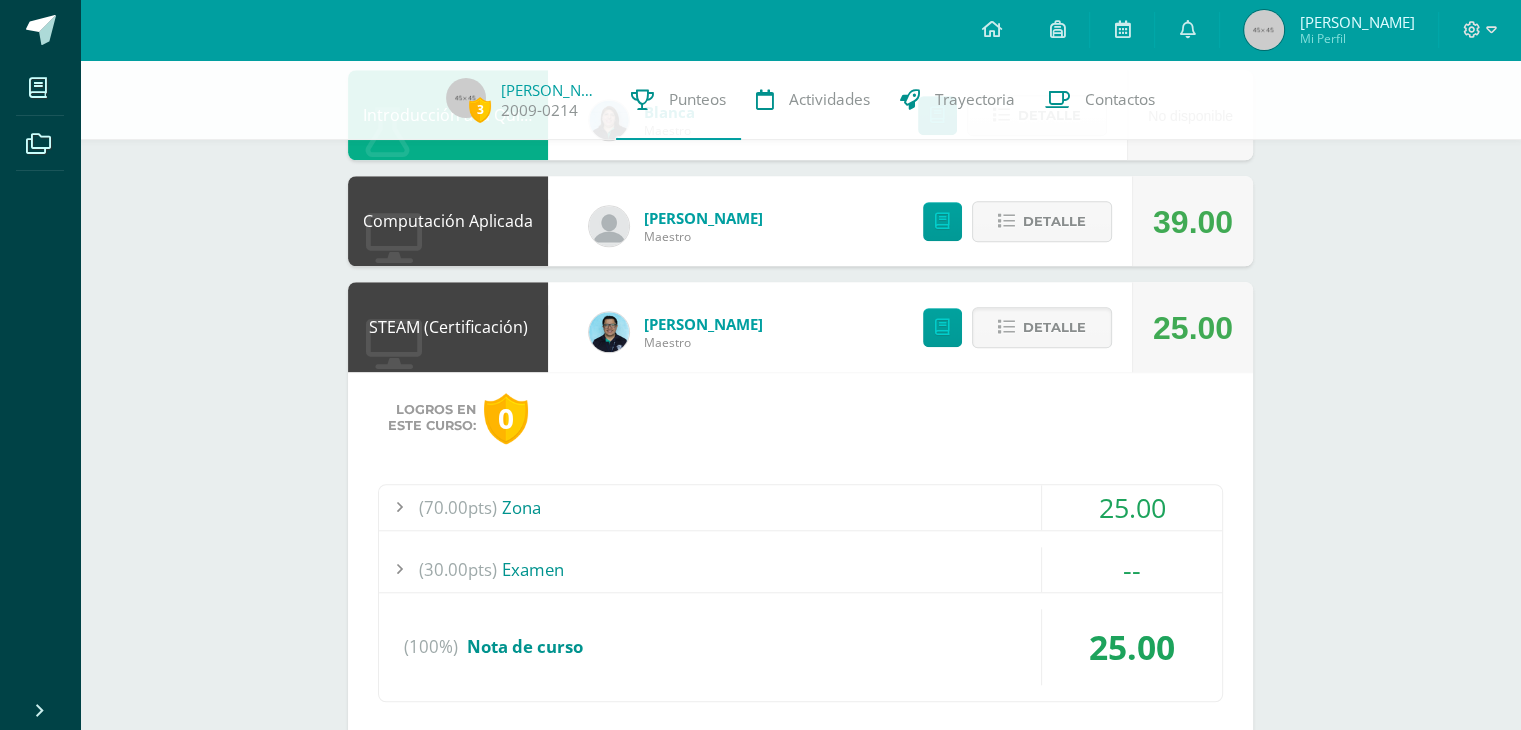 click on "(70.00pts)
Zona" at bounding box center [800, 507] 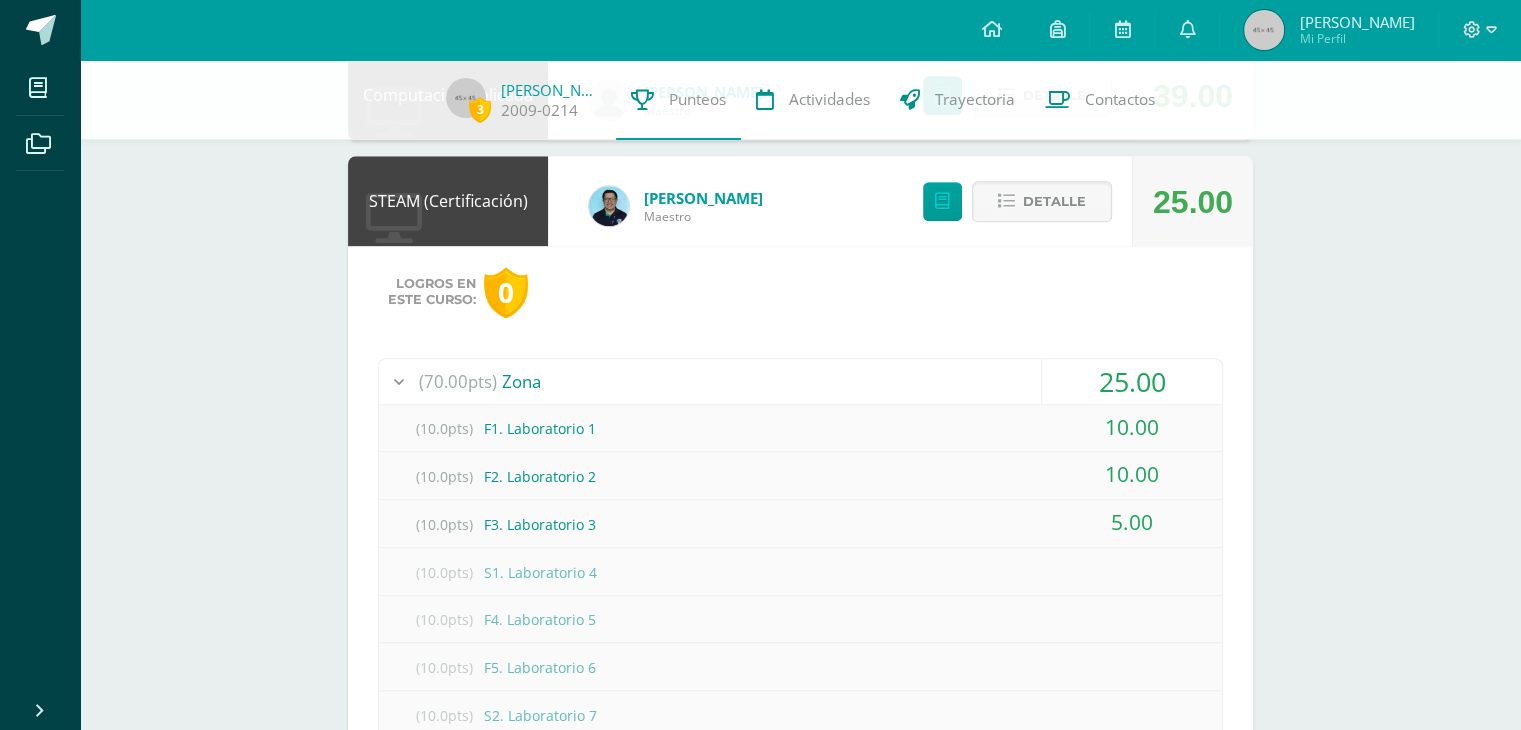 scroll, scrollTop: 1749, scrollLeft: 0, axis: vertical 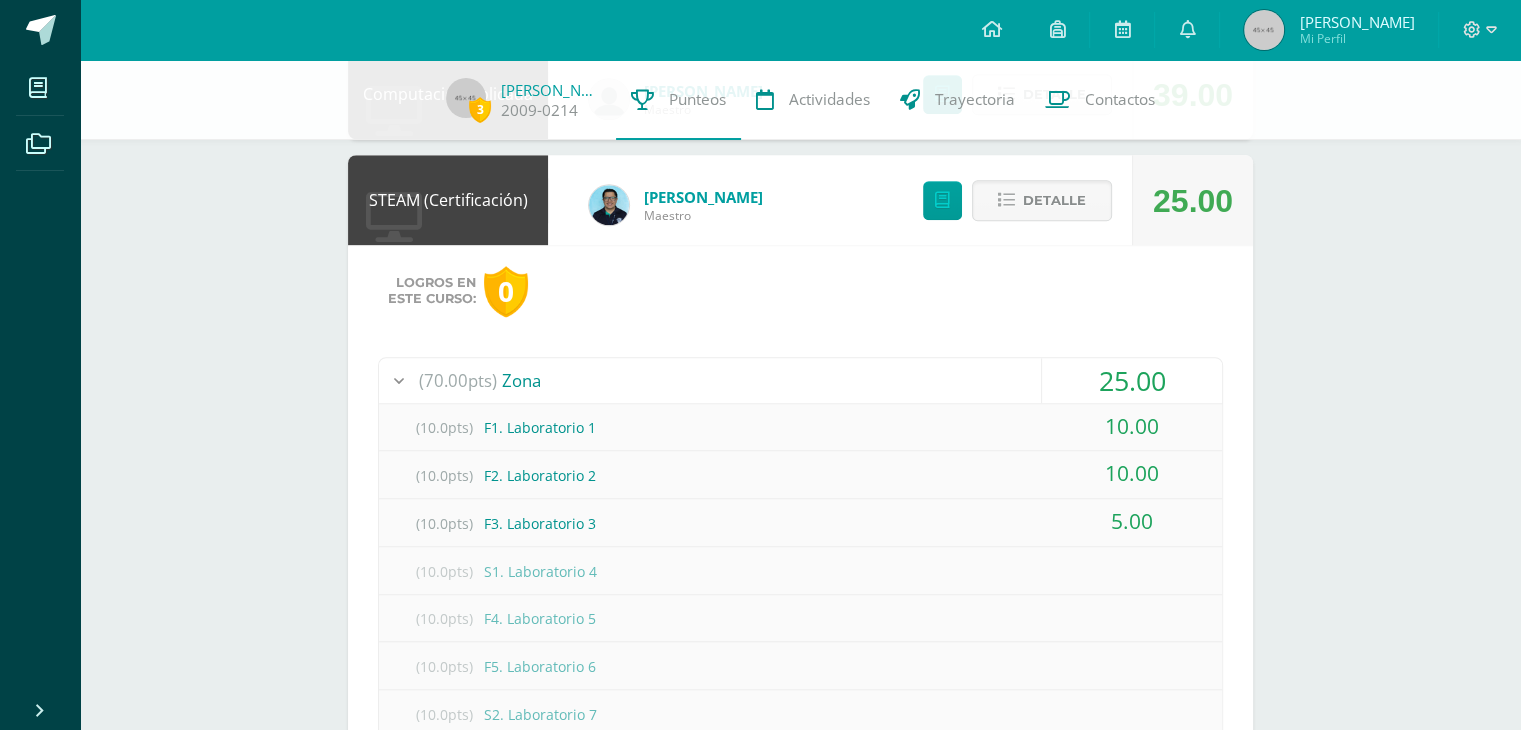 click on "(10.0pts)  F3. Laboratorio 3" at bounding box center [800, 523] 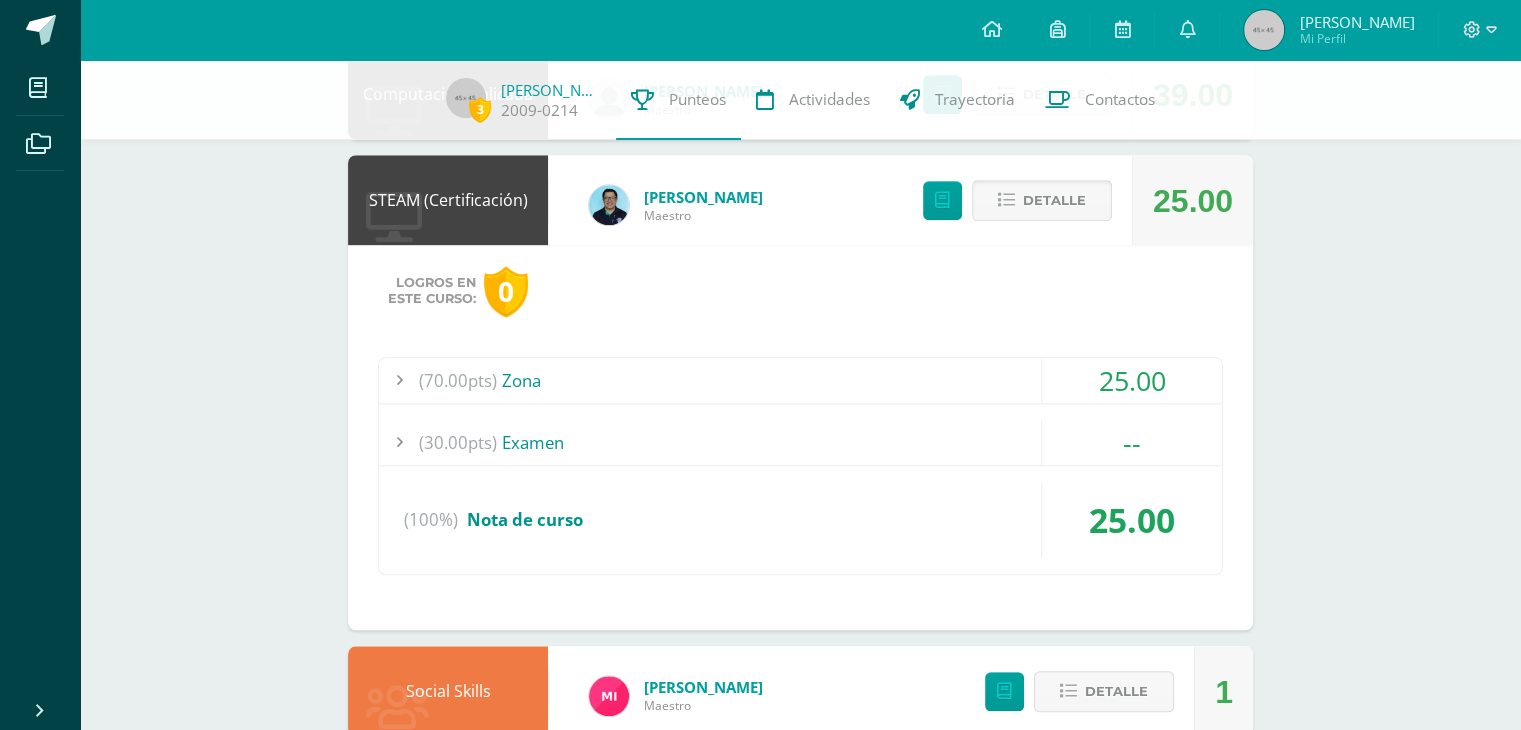 click on "Detalle" at bounding box center [1054, 200] 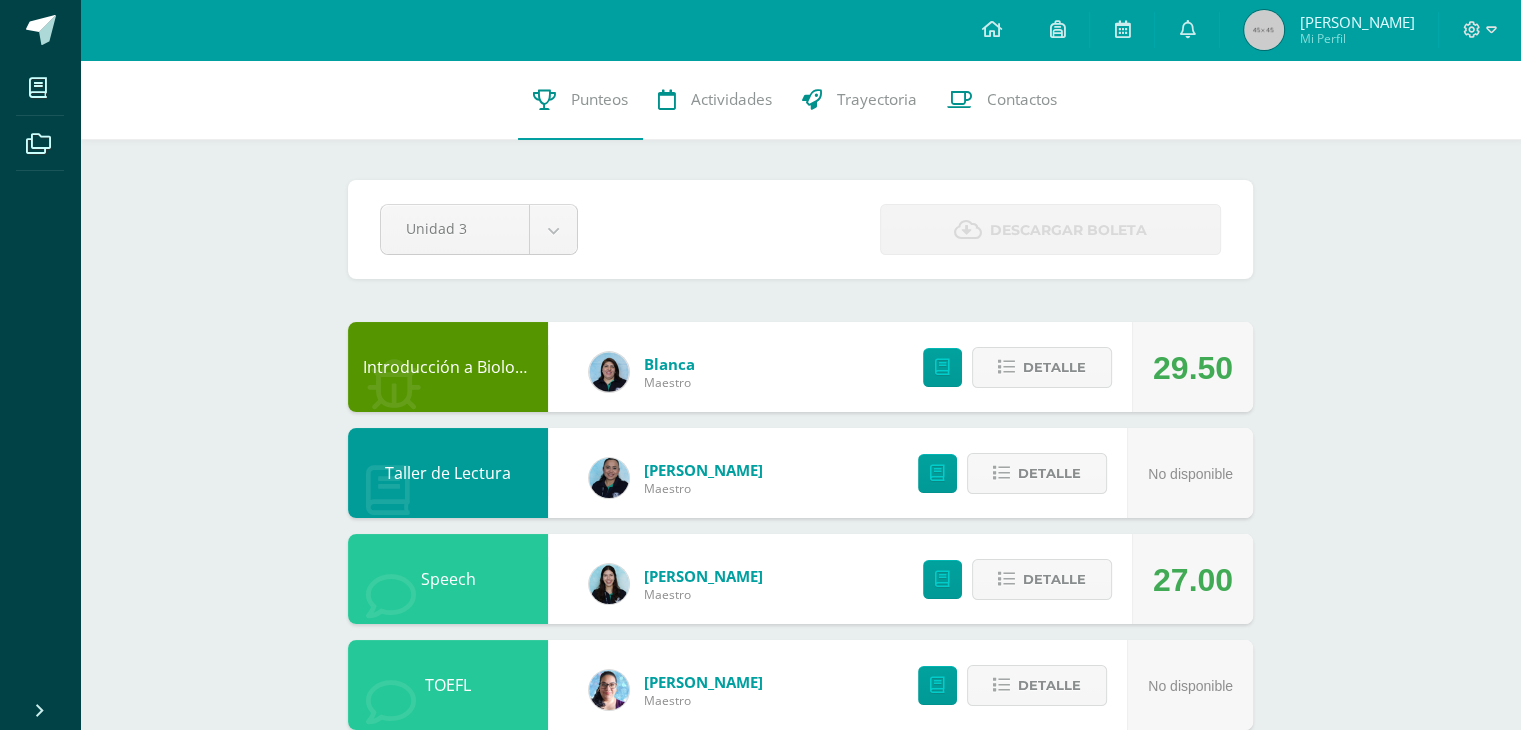 scroll, scrollTop: 0, scrollLeft: 0, axis: both 